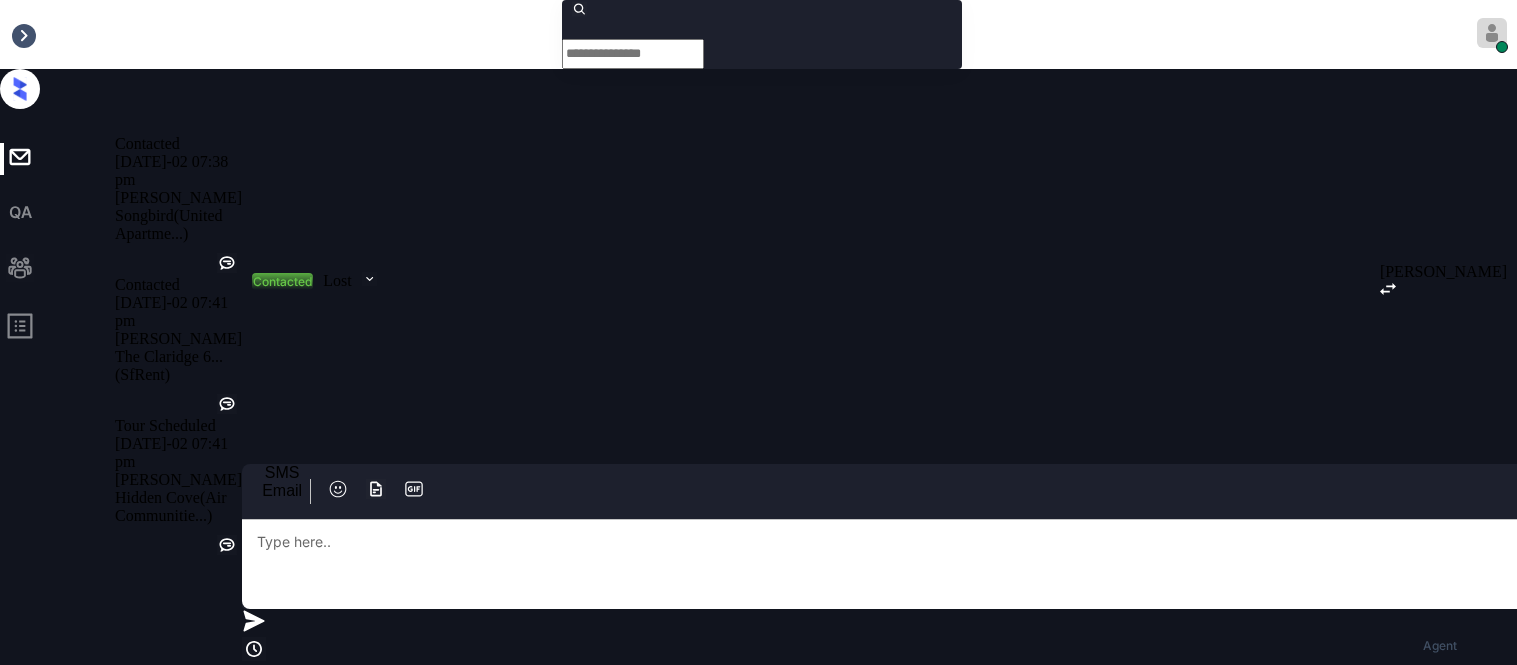scroll, scrollTop: 4811, scrollLeft: 0, axis: vertical 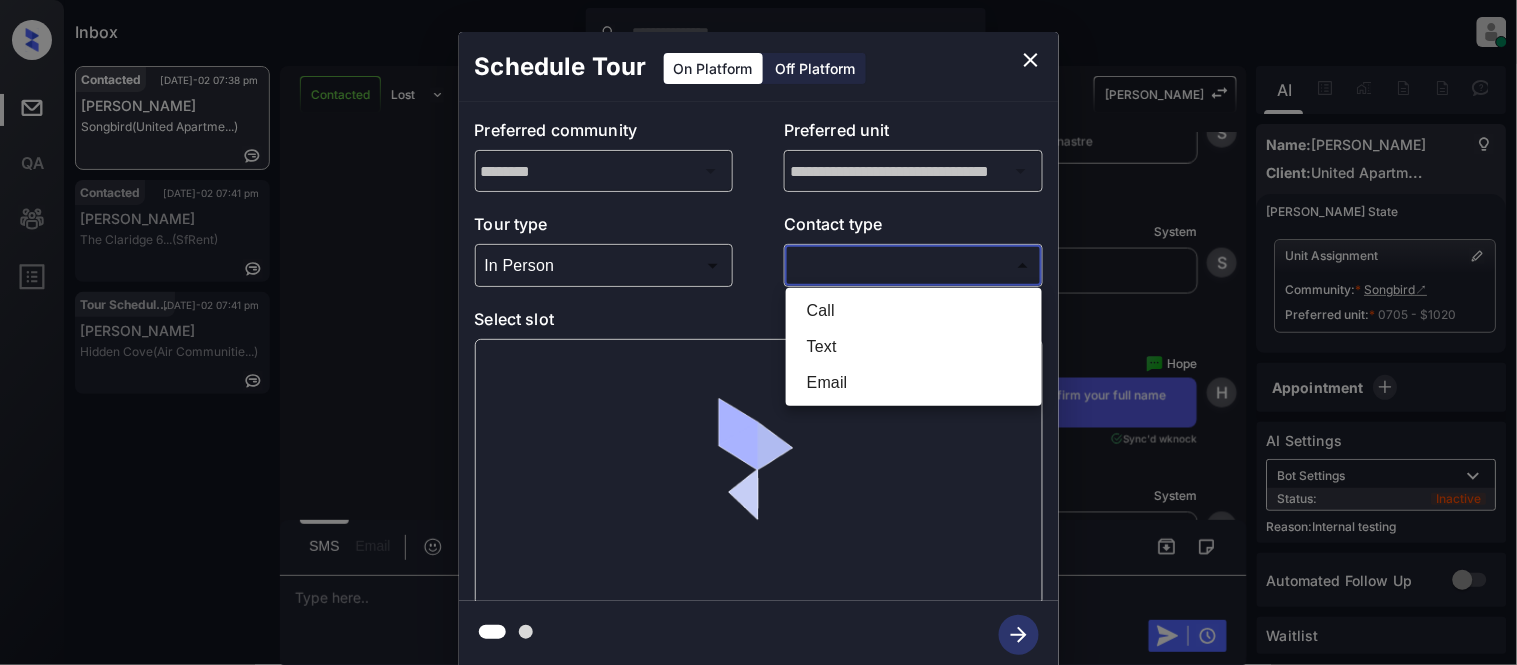 click on "Text" at bounding box center [914, 347] 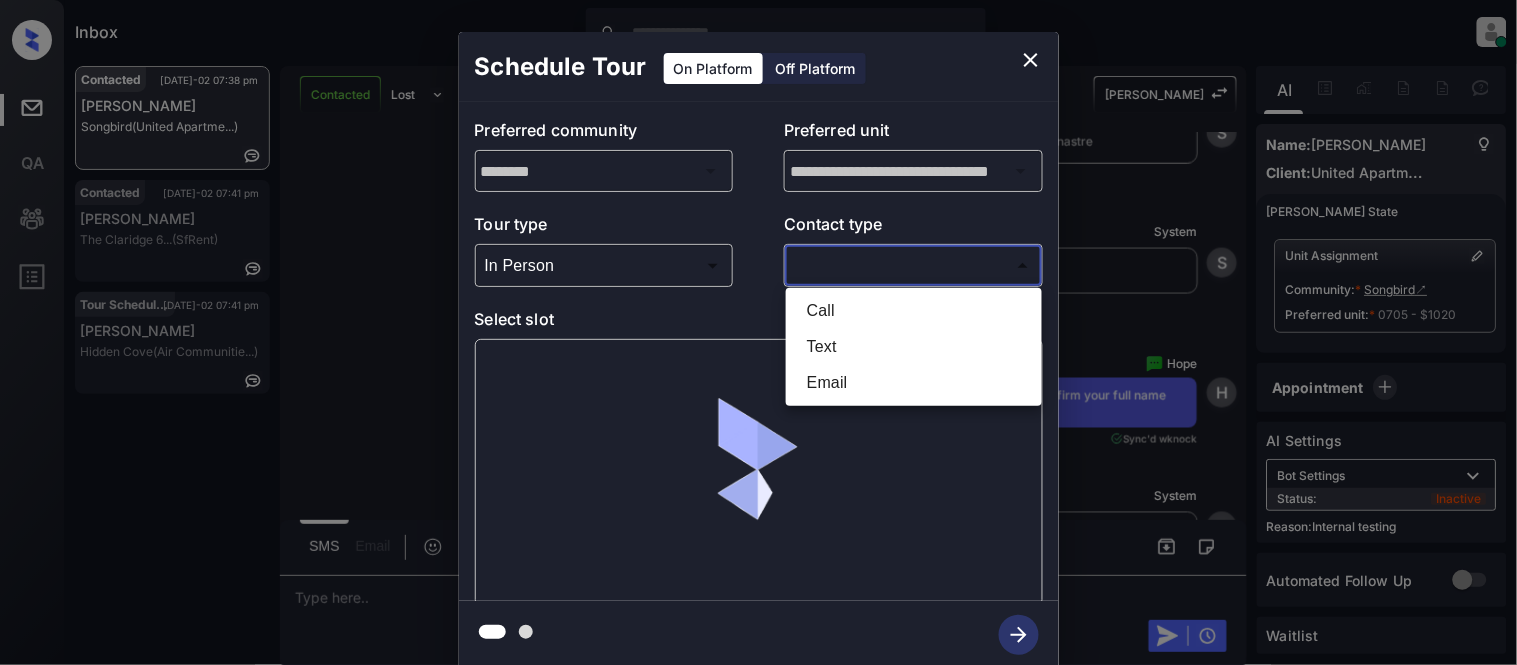 type on "****" 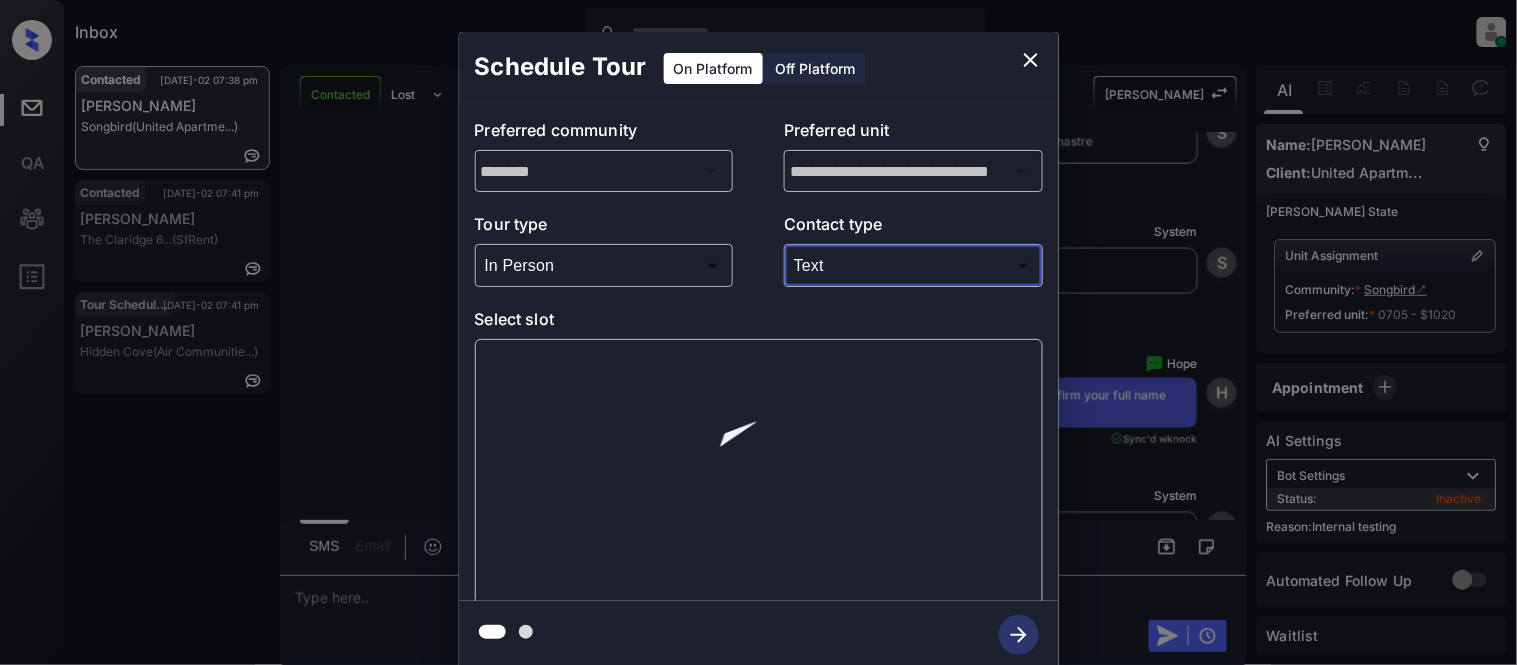 click on "Select slot" at bounding box center [759, 323] 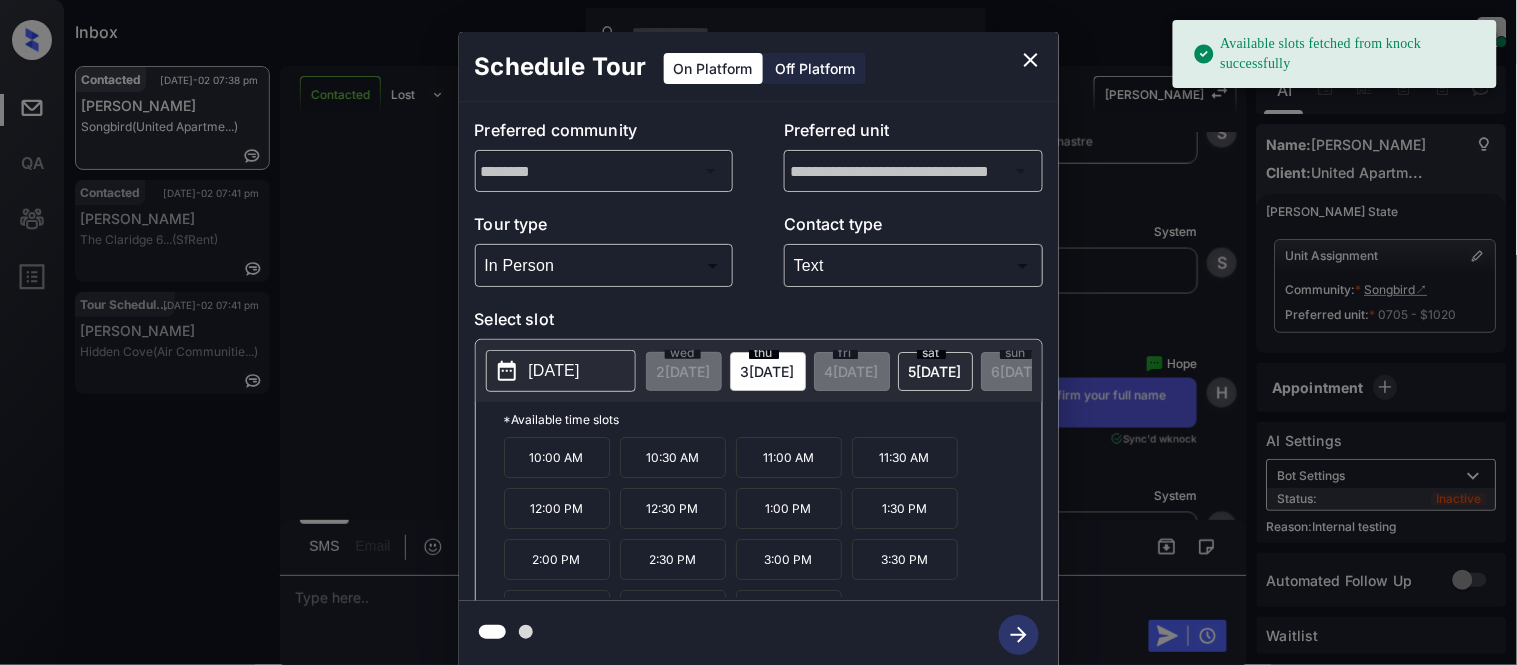 click on "[DATE]" at bounding box center [561, 371] 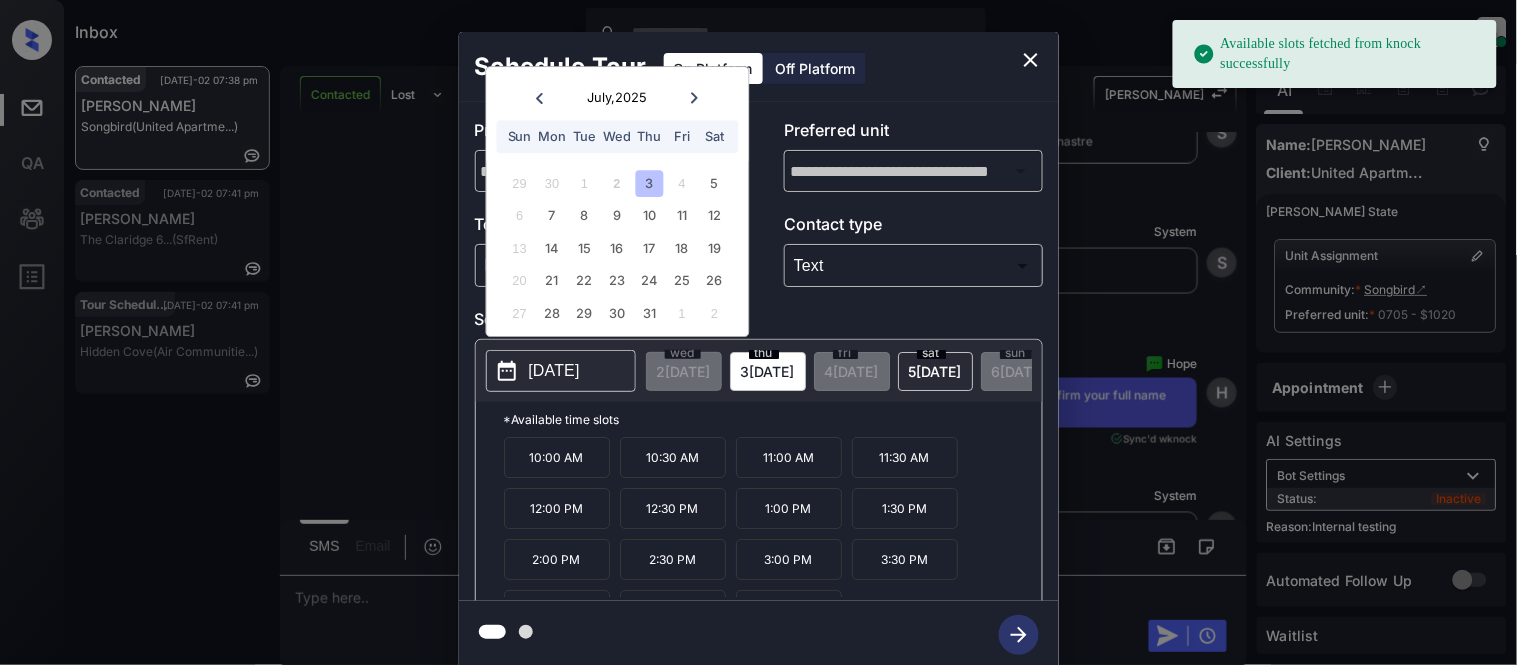 click on "6" at bounding box center [519, 216] 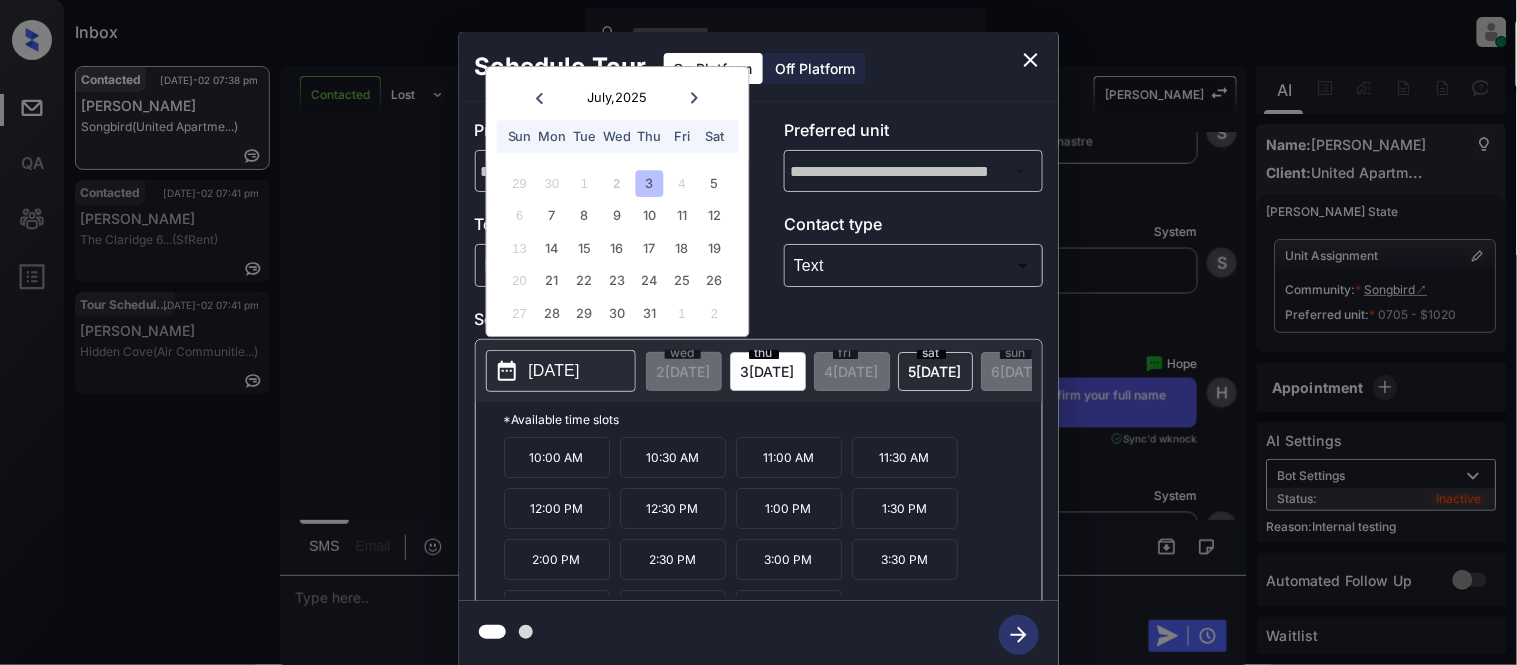 click on "6 7 8 9 10 11 12" at bounding box center (617, 216) 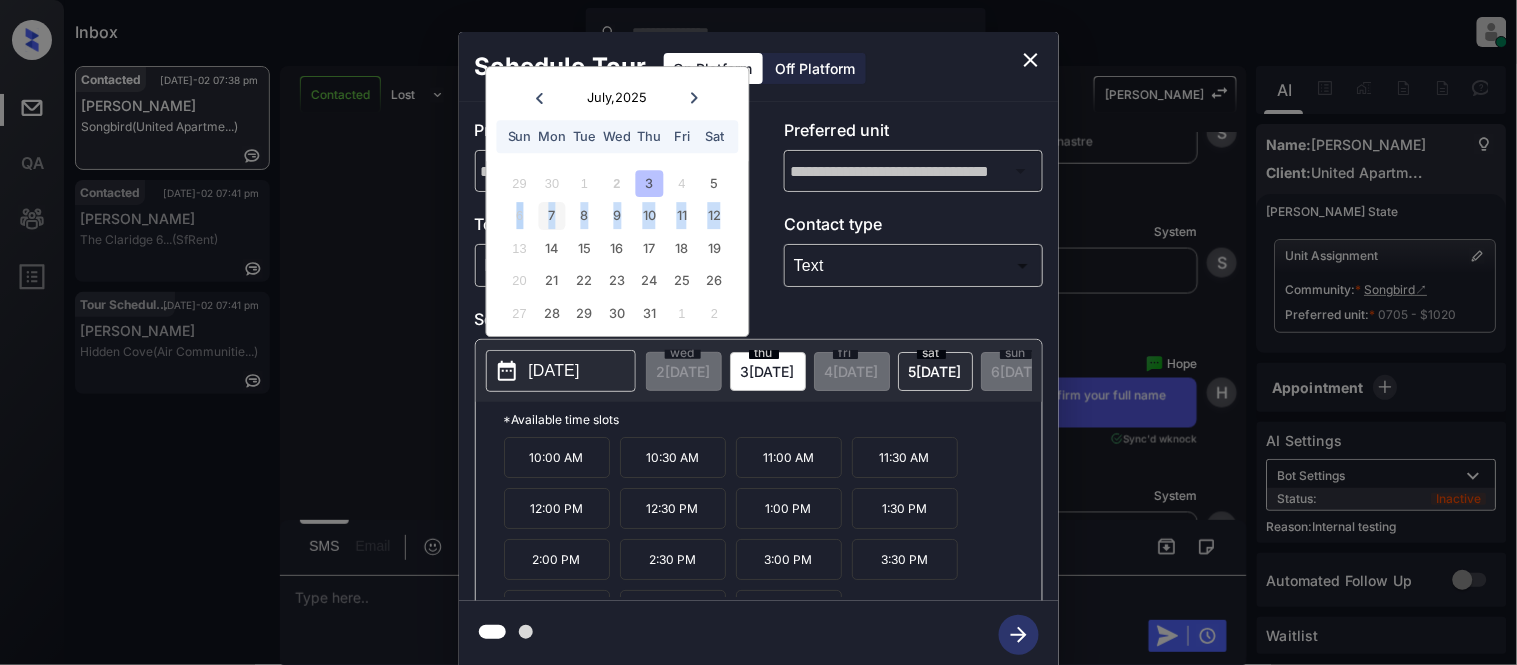 click on "7" at bounding box center (552, 216) 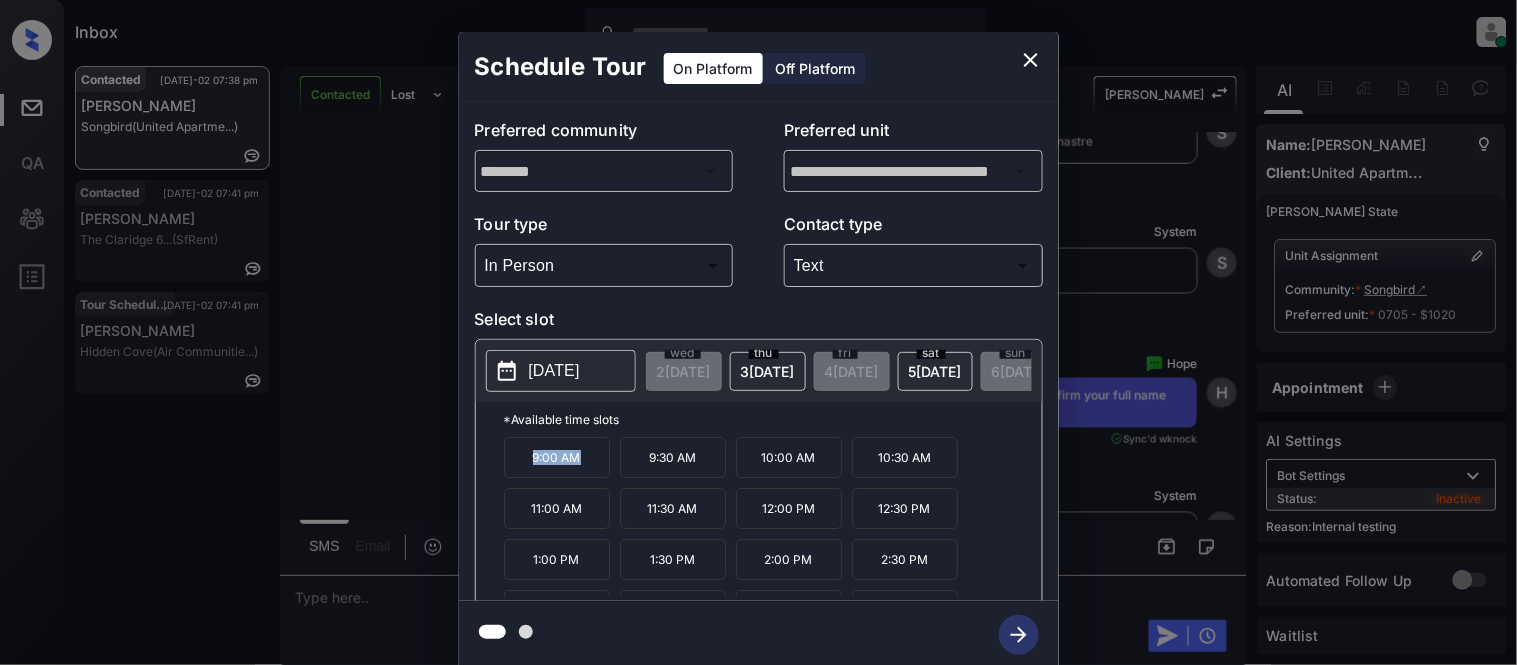drag, startPoint x: 523, startPoint y: 472, endPoint x: 592, endPoint y: 474, distance: 69.02898 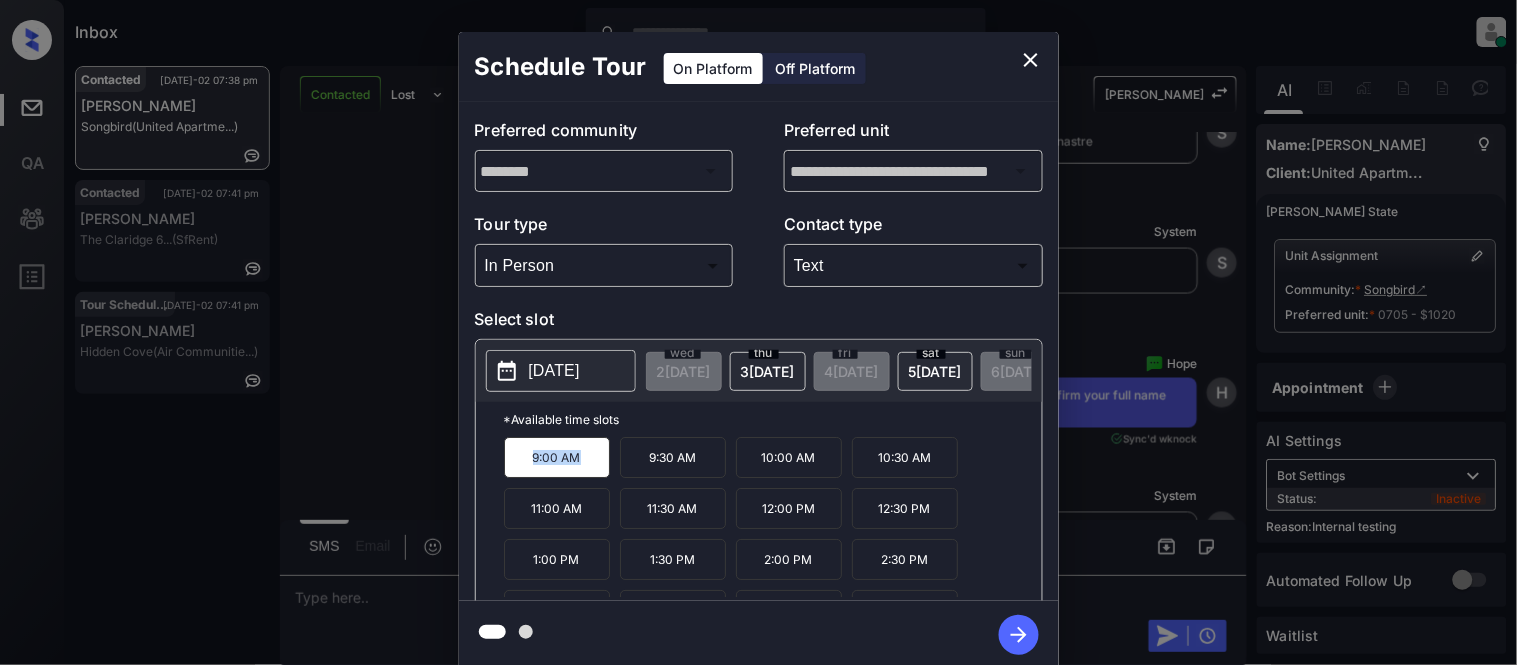 copy on "9:00 AM" 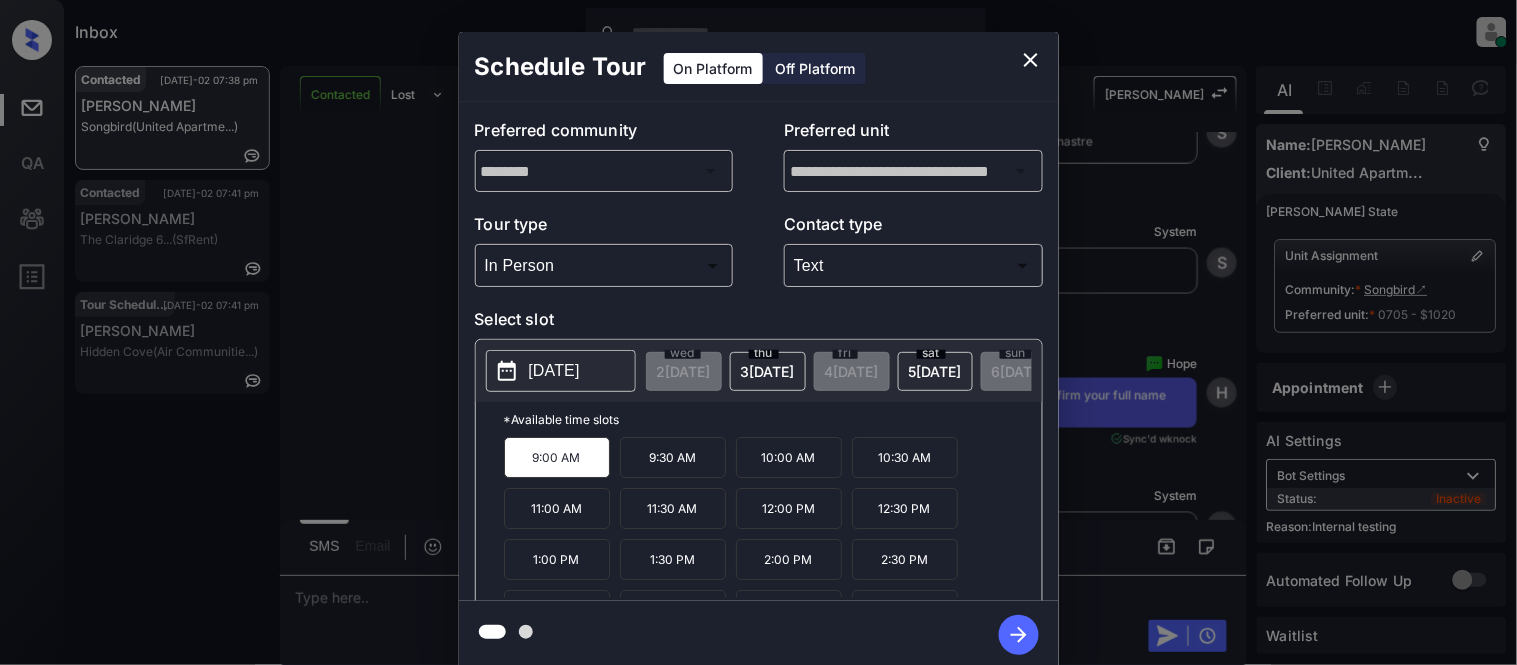 click on "**********" at bounding box center (758, 350) 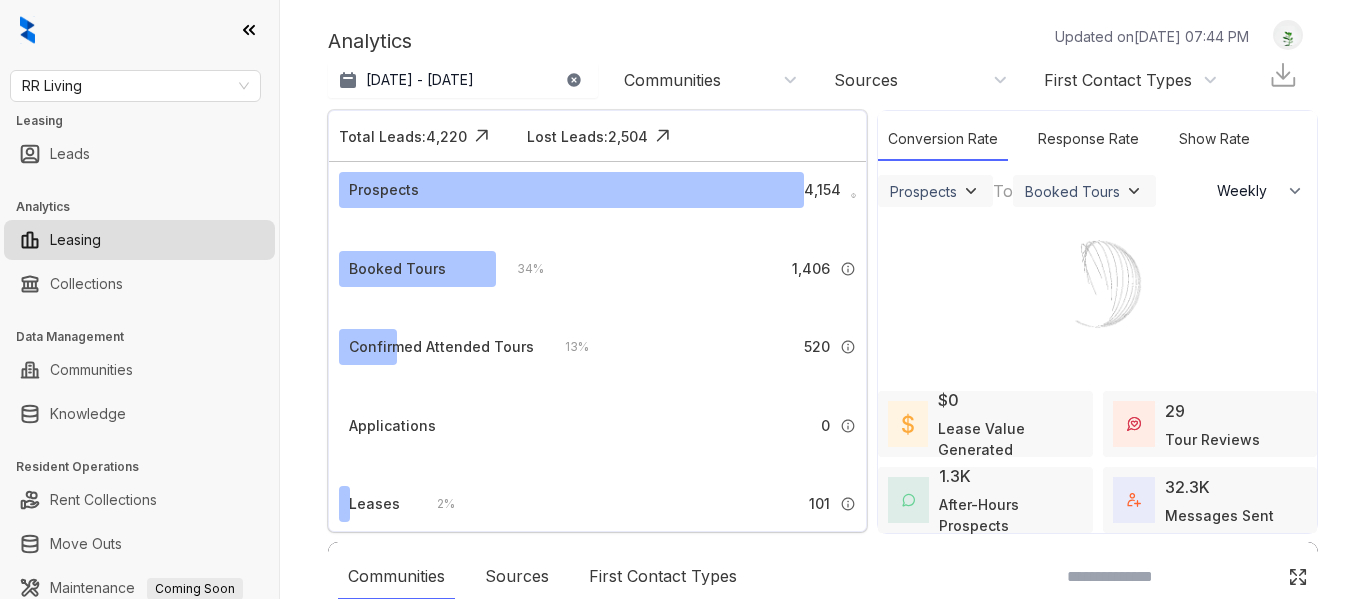 select on "******" 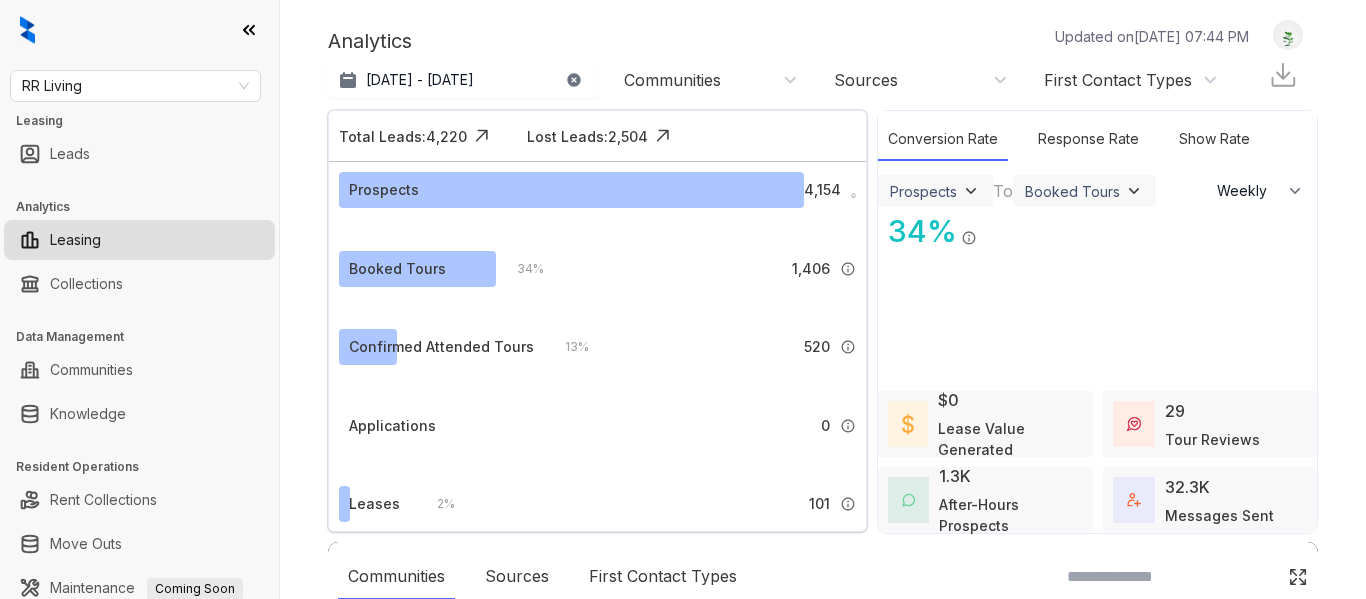 scroll, scrollTop: 0, scrollLeft: 0, axis: both 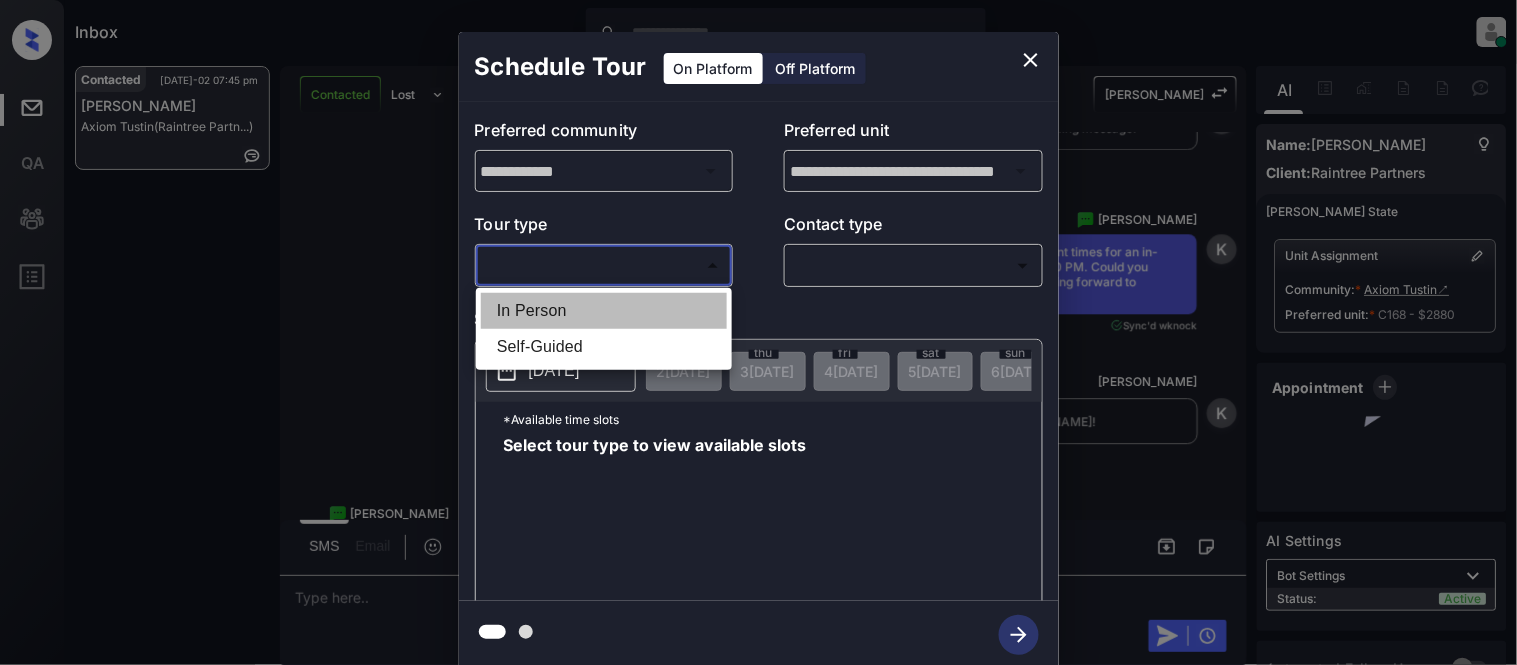 click on "In Person" at bounding box center [604, 311] 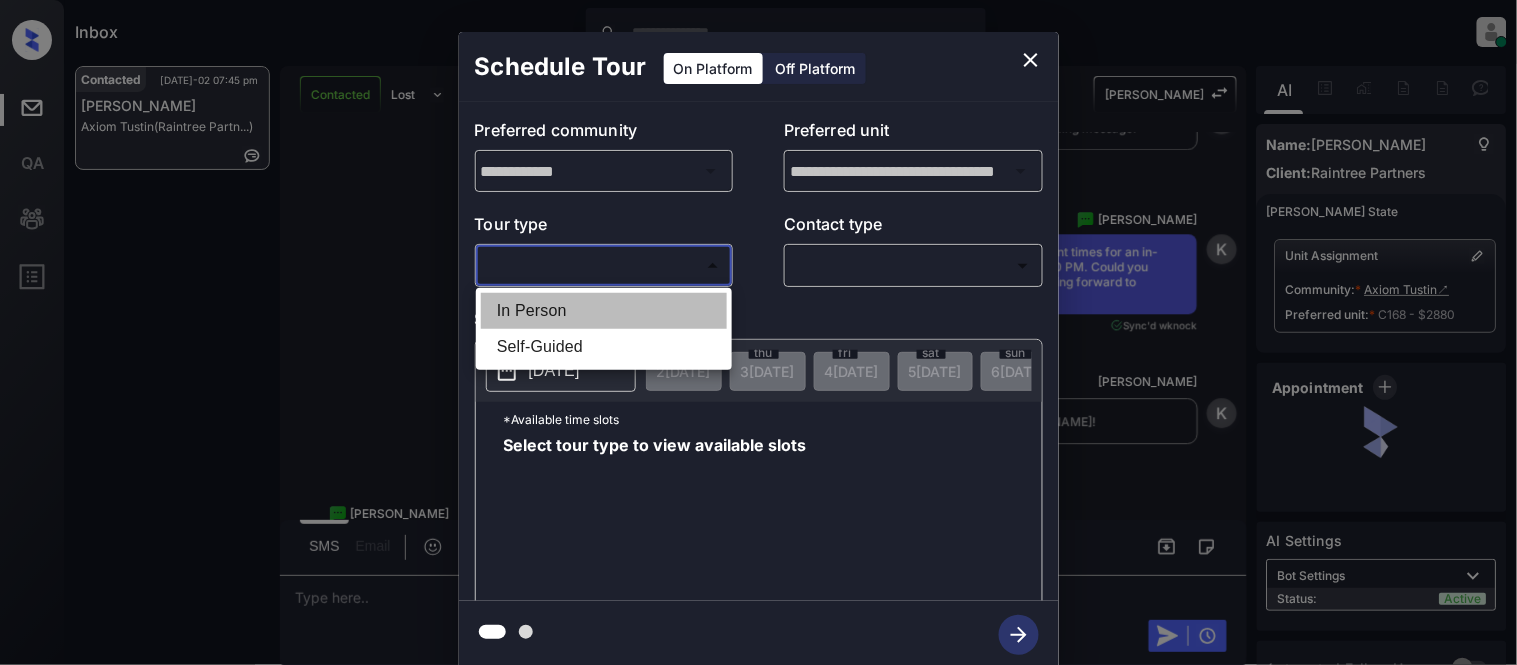 type on "********" 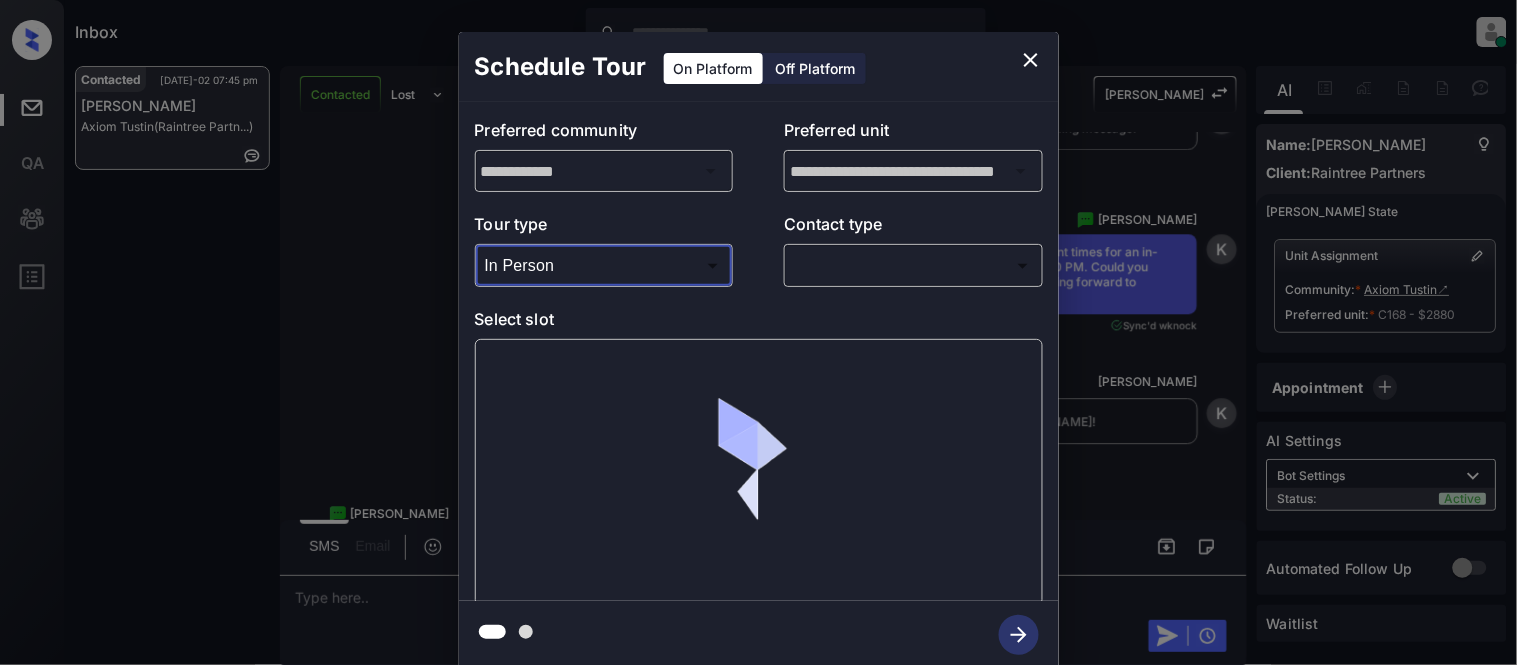 drag, startPoint x: 843, startPoint y: 293, endPoint x: 848, endPoint y: 273, distance: 20.615528 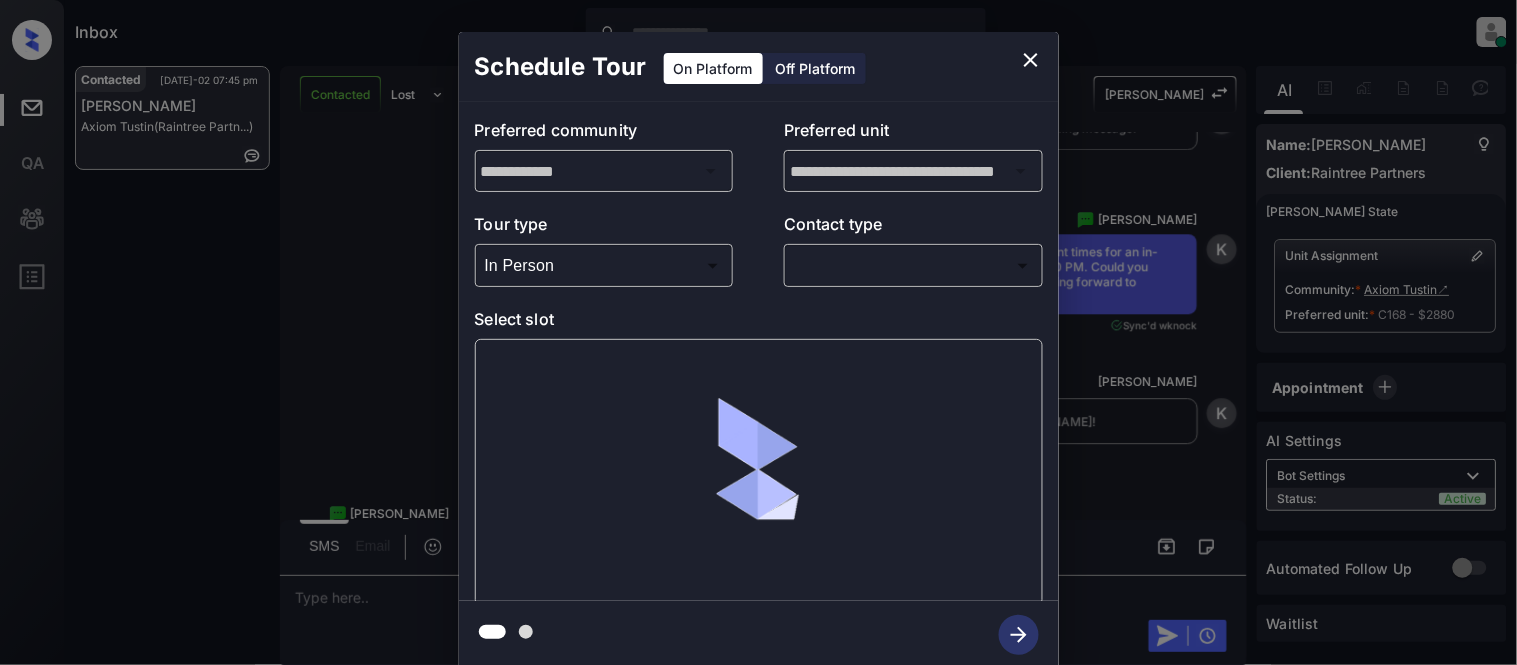 click on "Inbox Kristina Cataag Online Set yourself   offline Set yourself   on break Profile Switch to  light  mode Sign out Contacted Jul-02 07:45 pm   Laela Russell Axiom Tustin  (Raintree Partn...) Contacted Lost Lead Sentiment: Angry Upon sliding the acknowledgement:  Lead will move to lost stage. * ​ SMS and call option will be set to opt out. AFM will be turned off for the lead. Kelsey New Message Zuma Lead transferred to leasing agent: kelsey Jul 02, 2025 06:57 pm  Sync'd w  knock Z New Message Agent Lead created via webhook in Inbound stage. Jul 02, 2025 06:57 pm A New Message Agent AFM Request sent to Kelsey. Jul 02, 2025 06:57 pm A New Message Agent Notes Note: Structured Note:
Move In Date: 2025-07-31
Bedroom: 2
Jul 02, 2025 06:57 pm A New Message Kelsey Lead Details Updated
BedRoom: 2
Jul 02, 2025 06:58 pm K New Message Kelsey A preferred unit has been added as, C168 Jul 02, 2025 06:58 pm K New Message Kelsey Jul 02, 2025 06:58 pm   | SmarterAFMV2Sms  Sync'd w  knock K New Message Kelsey K   knock" at bounding box center [758, 332] 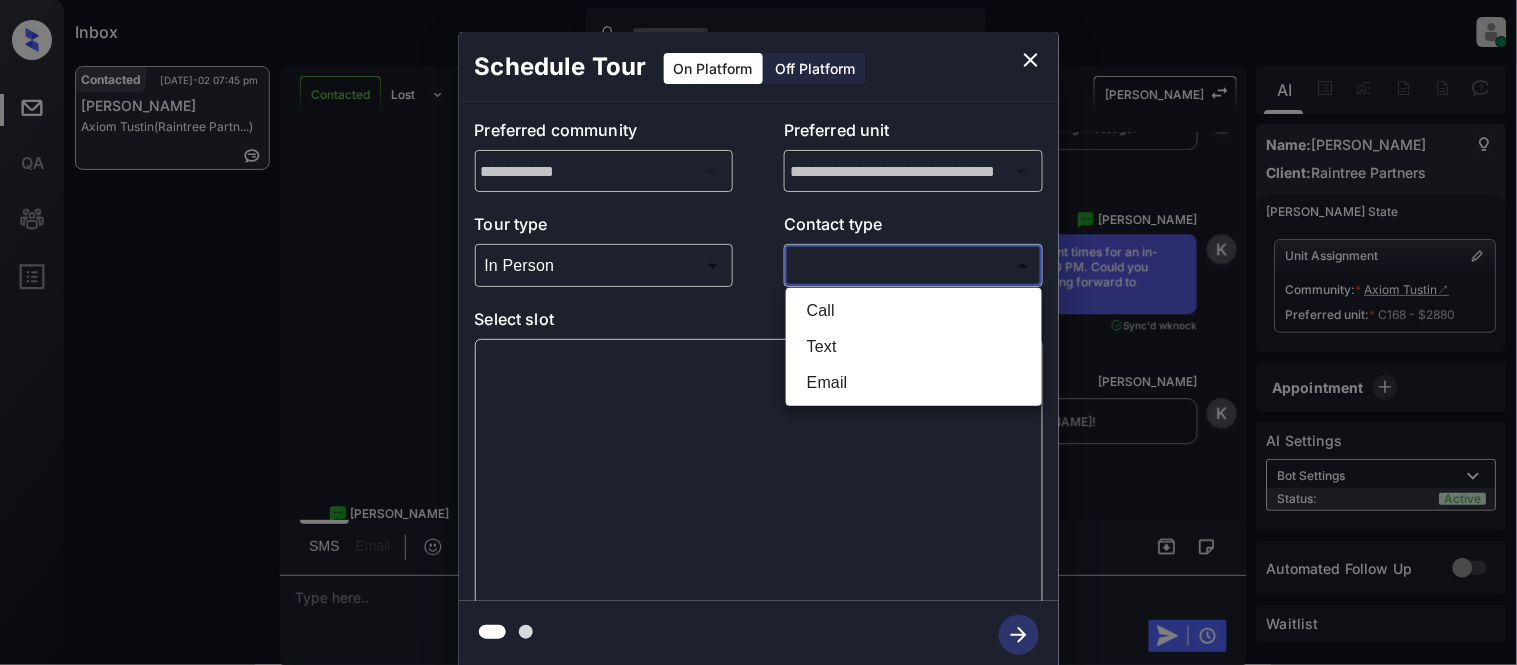 click on "Text" at bounding box center (914, 347) 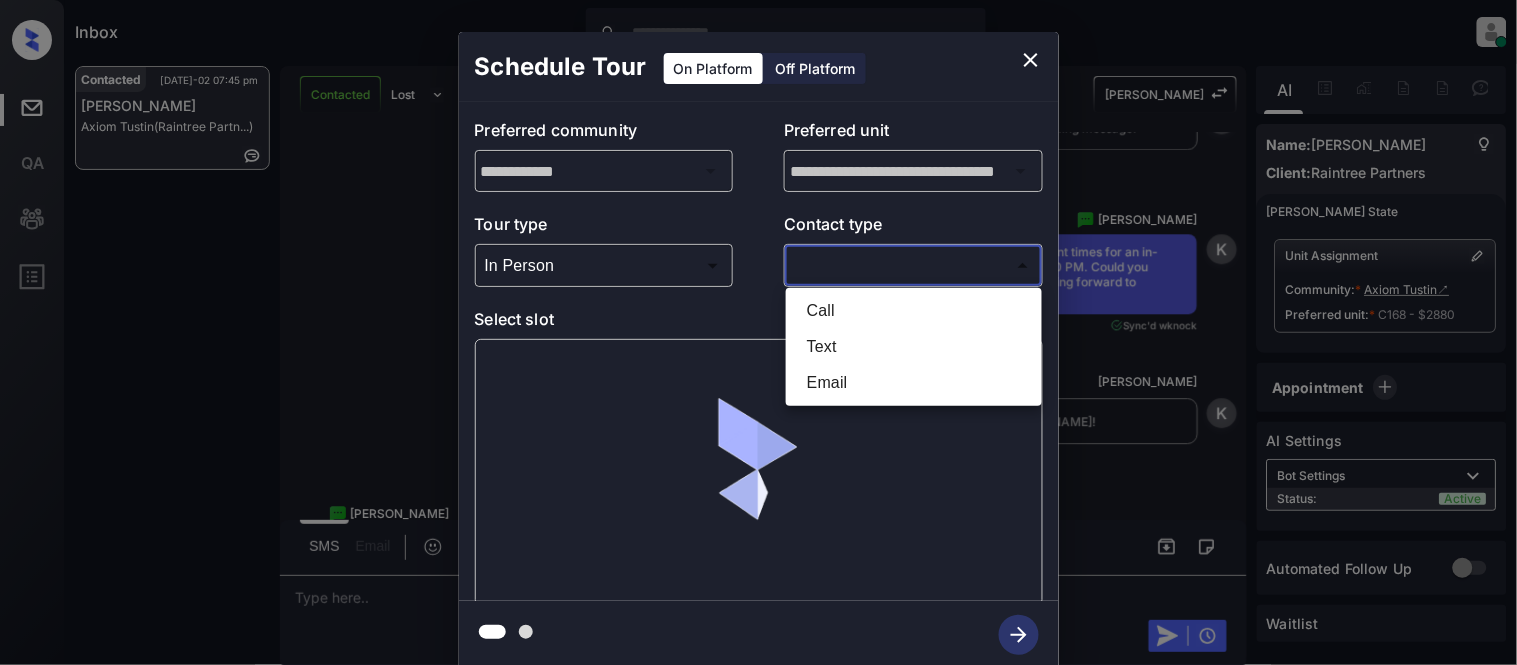 type on "****" 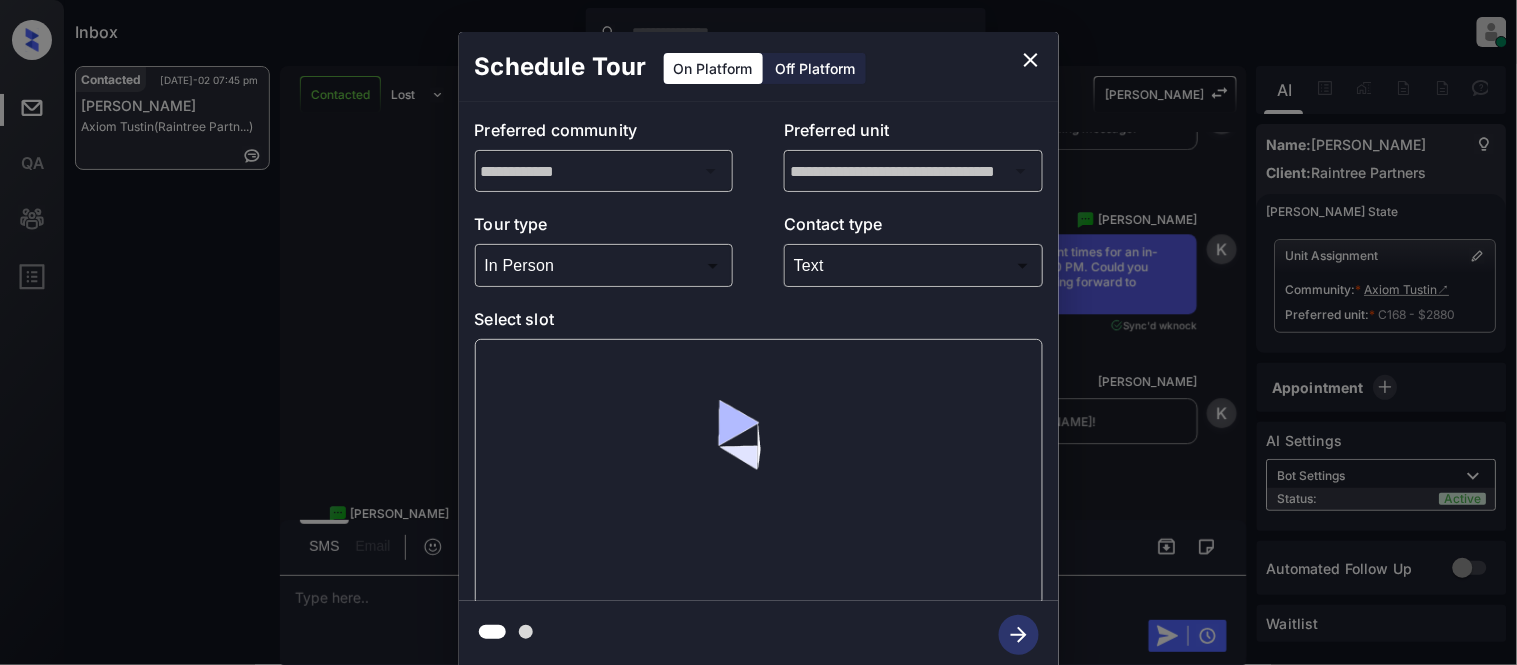click at bounding box center [759, 472] 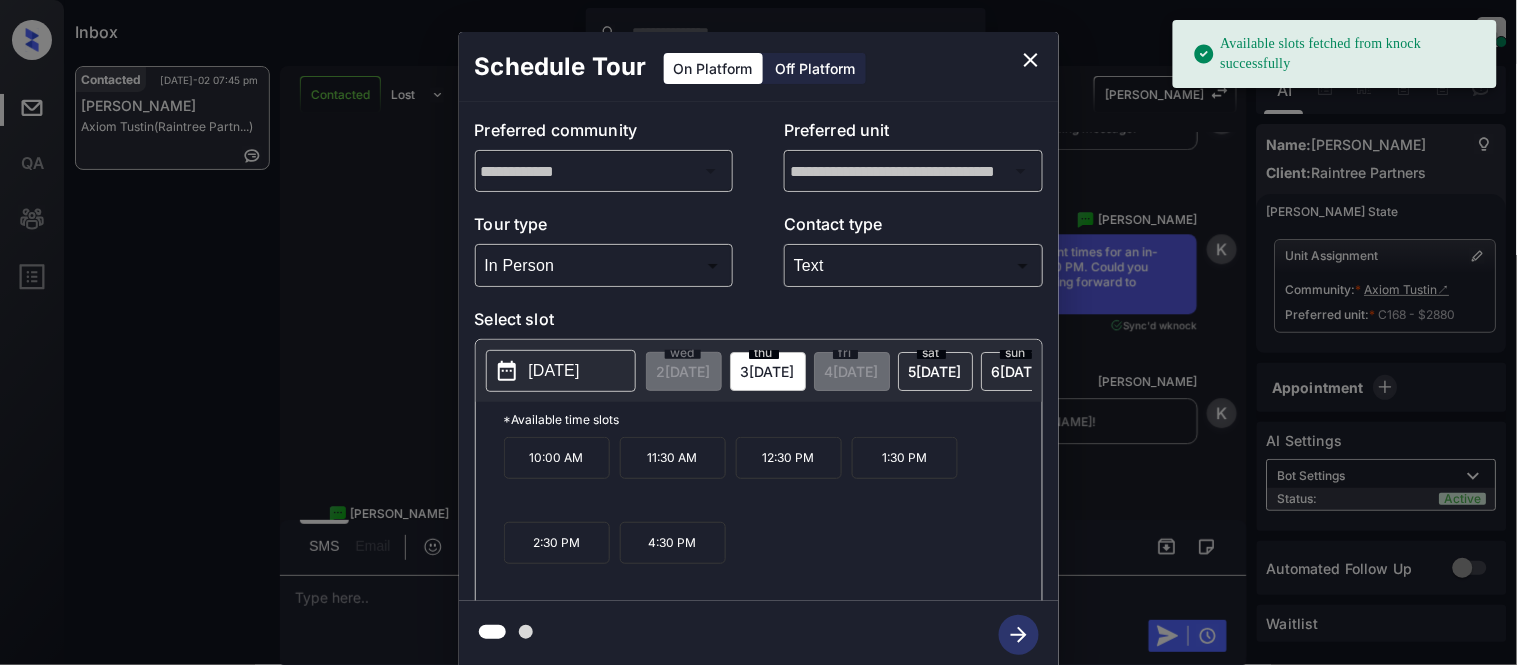 click on "2025-07-03" at bounding box center (561, 371) 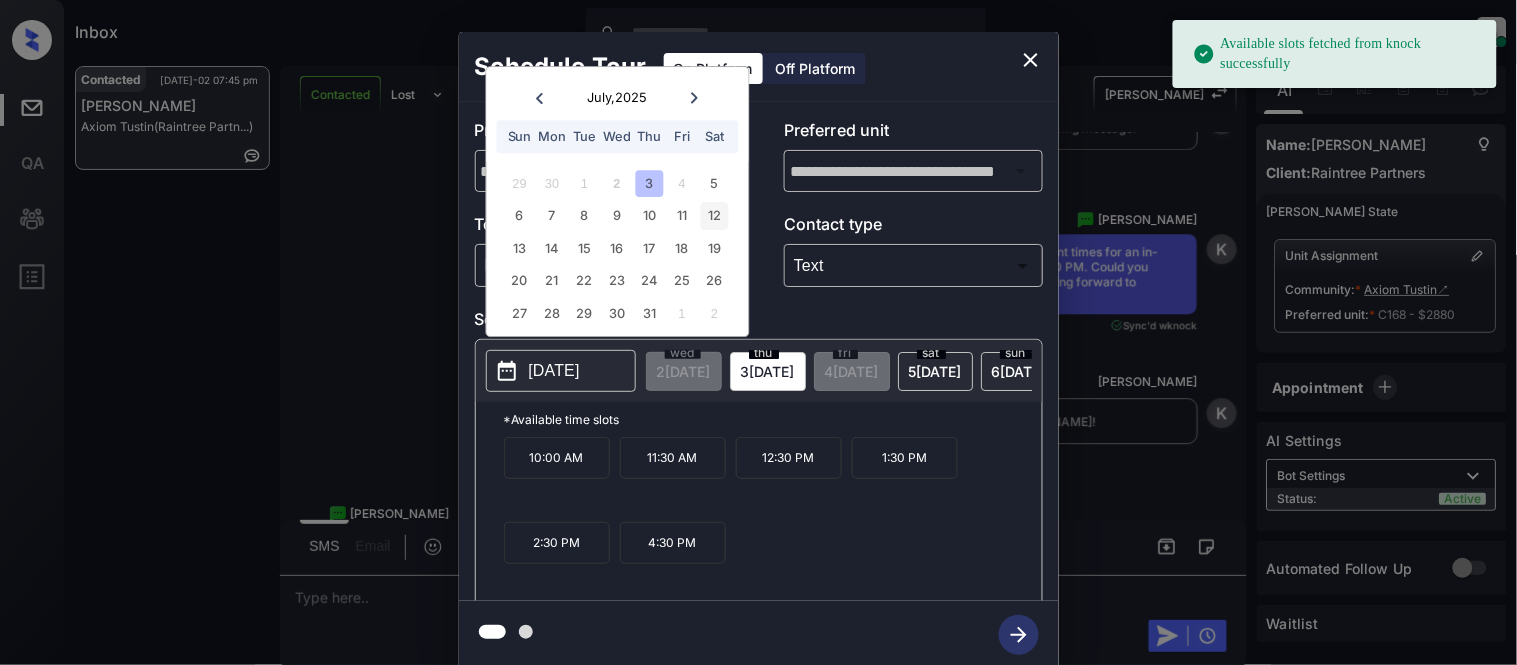 click on "12" at bounding box center (714, 216) 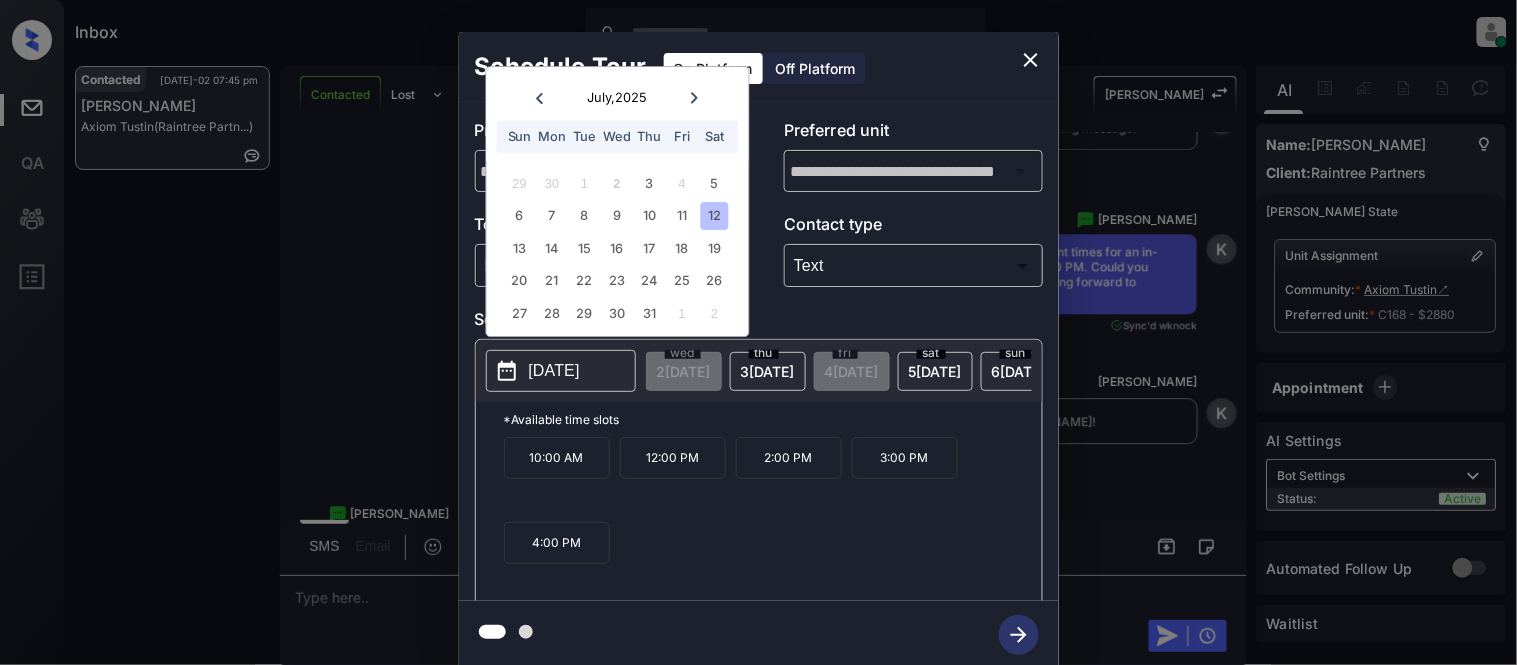 click on "10:00 AM" at bounding box center [557, 458] 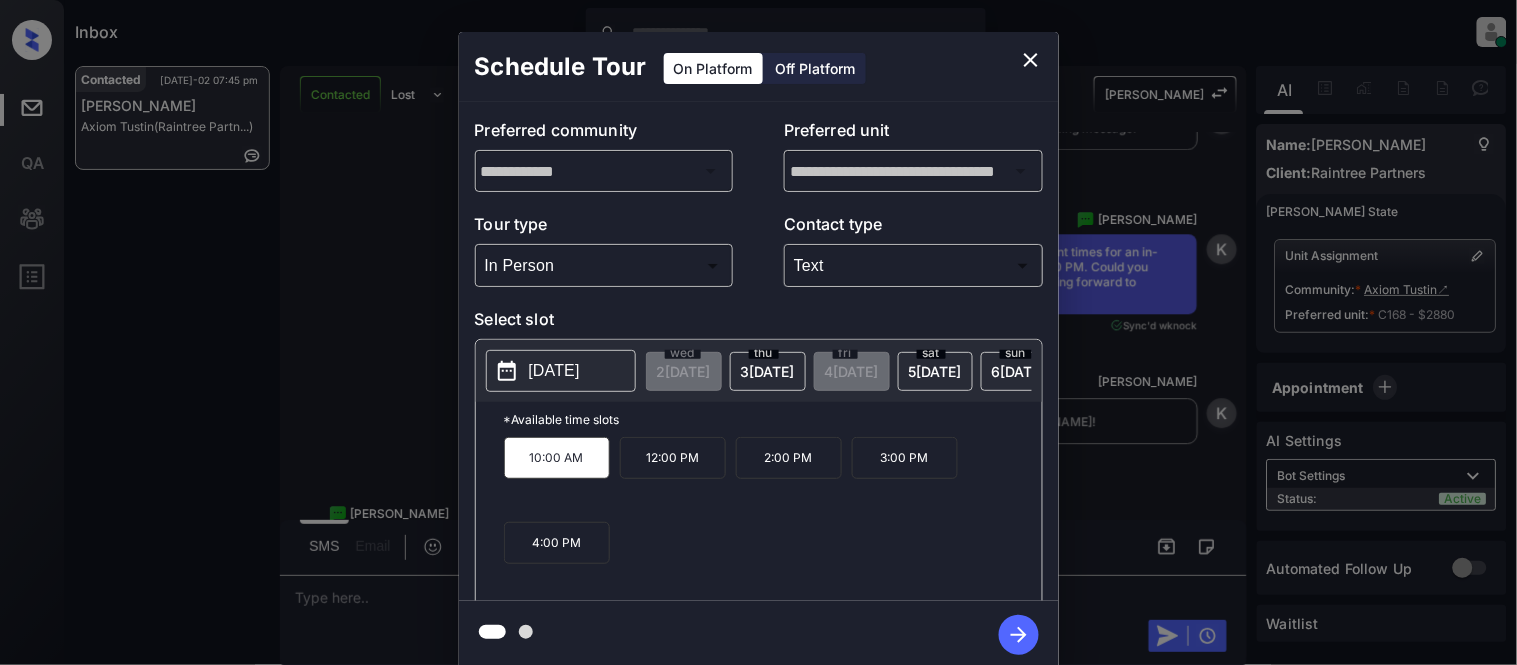 click 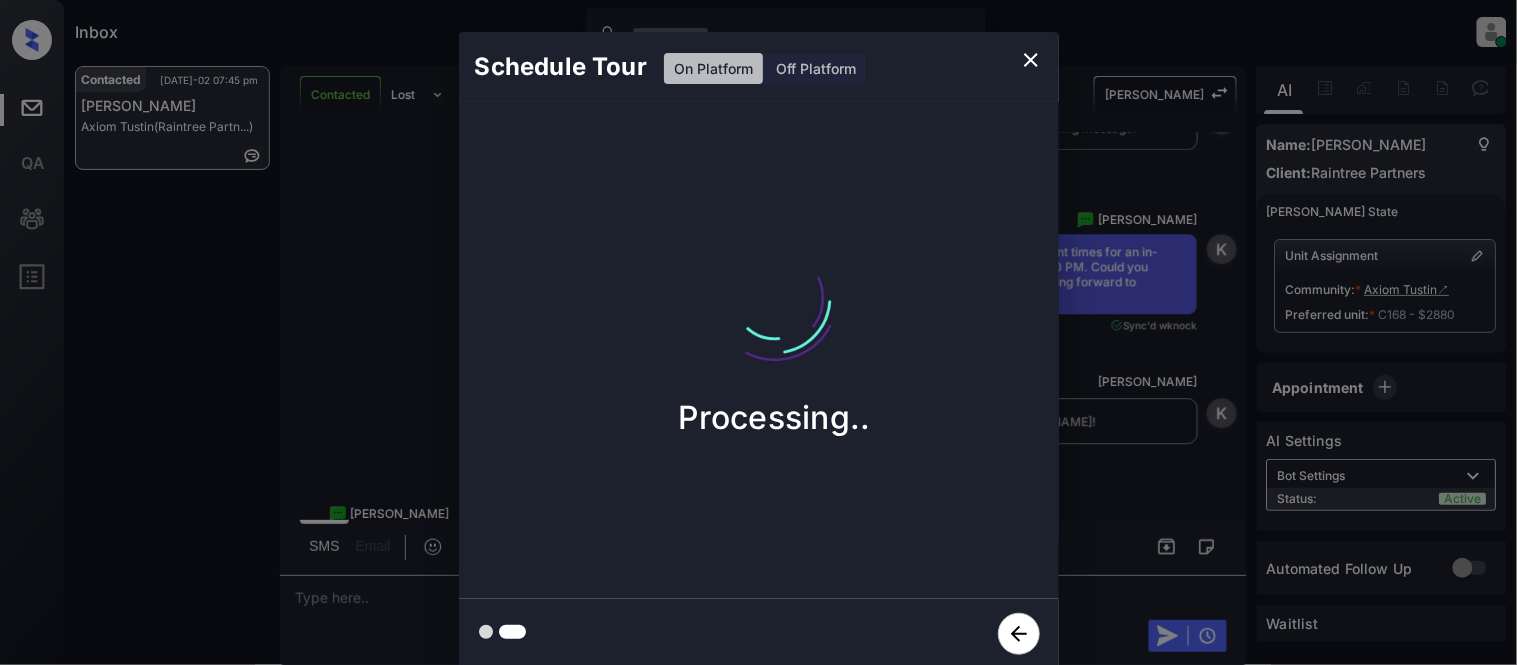 click on "Schedule Tour On Platform Off Platform Processing.." at bounding box center (758, 350) 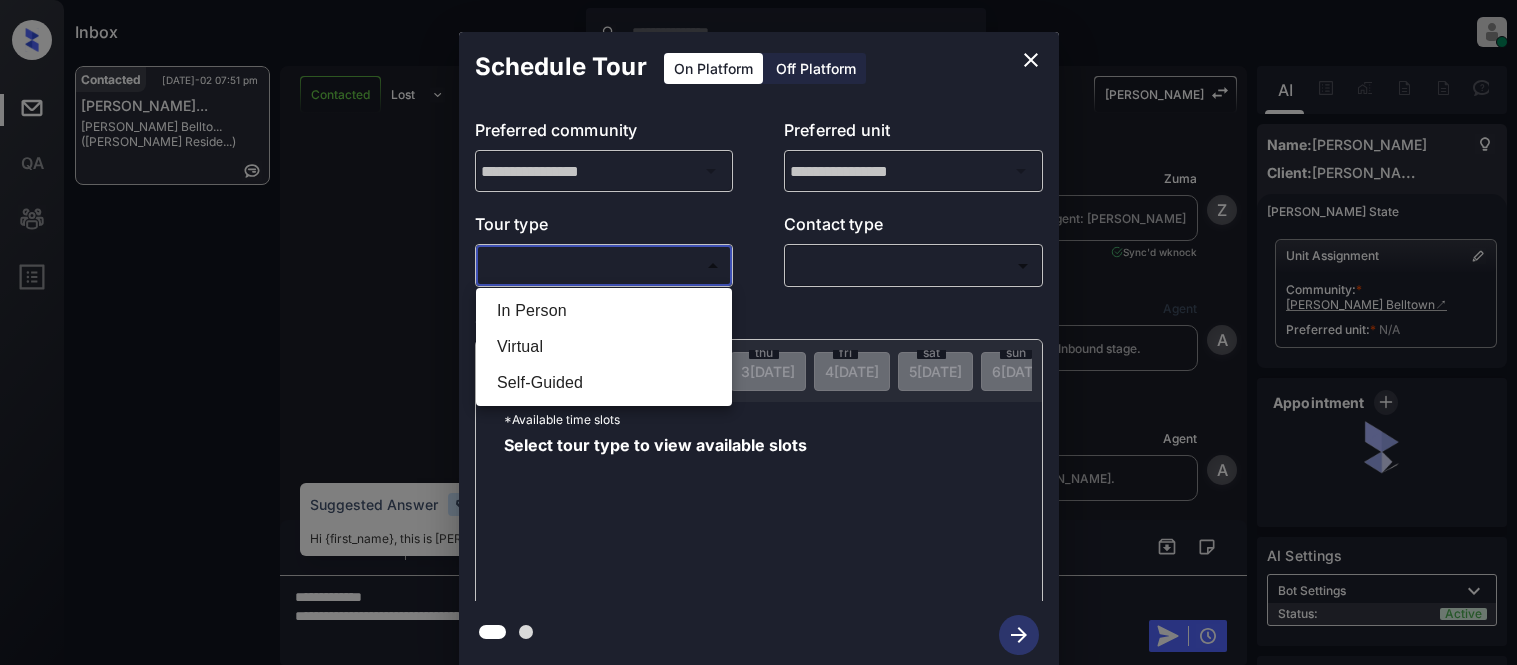 scroll, scrollTop: 0, scrollLeft: 0, axis: both 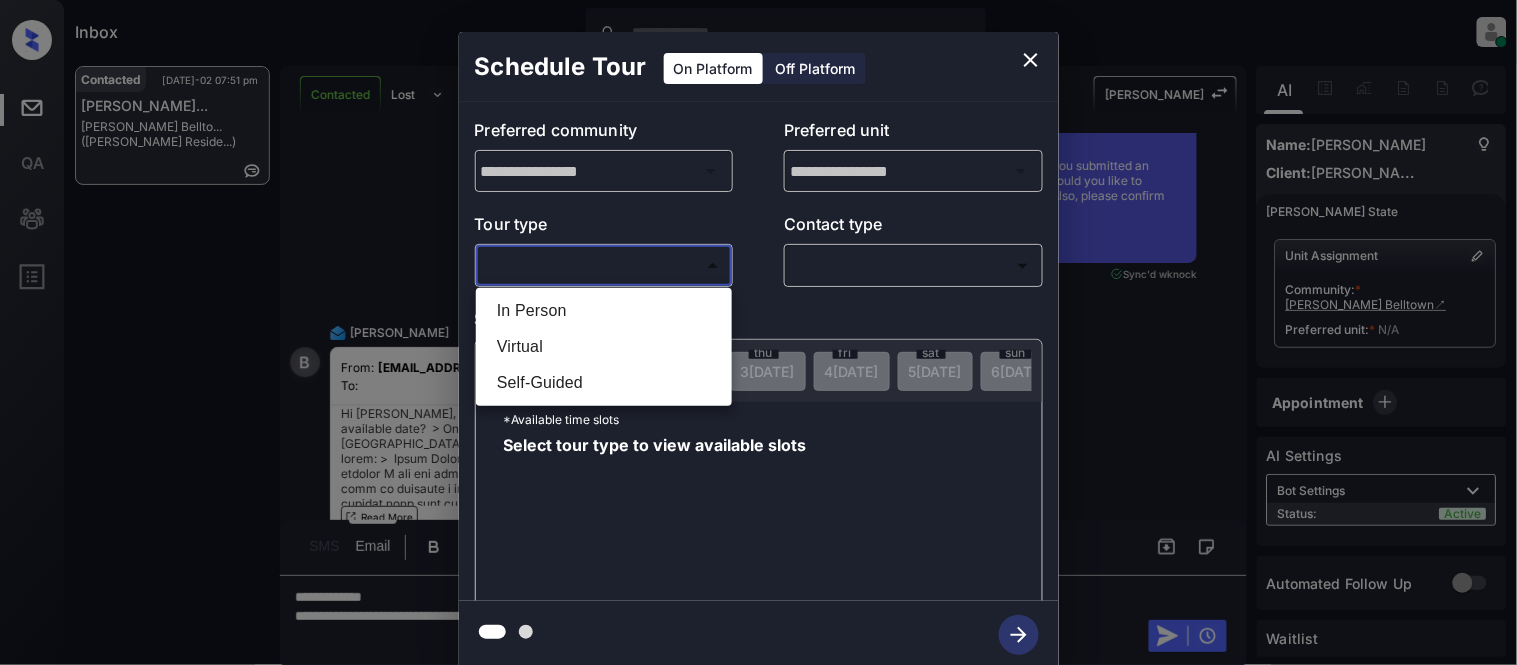 click on "In Person" at bounding box center [604, 311] 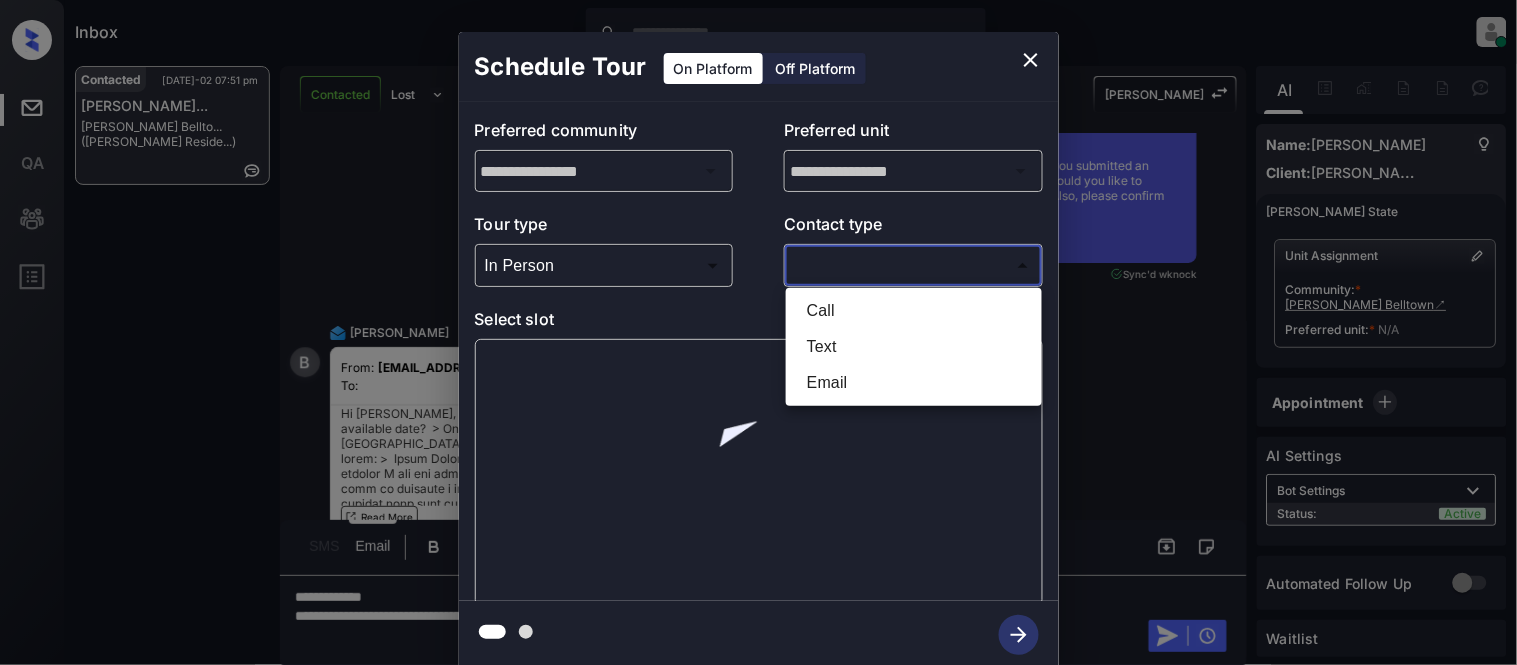 click on "Inbox [PERSON_NAME] Cataag Online Set yourself   offline Set yourself   on break Profile Switch to  light  mode Sign out Contacted [DATE]-02 07:51 pm   [PERSON_NAME]... [PERSON_NAME] Bellto...  ([PERSON_NAME] Reside...) Contacted Lost Lead Sentiment: Angry Upon sliding the acknowledgement:  Lead will move to lost stage. * ​ SMS and call option will be set to opt out. AFM will be turned off for the lead. Kelsey New Message [PERSON_NAME] Lead transferred to leasing agent: [PERSON_NAME] [DATE] 11:30 pm  Sync'd w  knock Z New Message Agent Lead created via webhook in Inbound stage. [DATE] 11:30 pm A New Message Agent AFM Request sent to [PERSON_NAME]. [DATE] 11:30 pm A New Message Agent Notes Note: Structured Note:
Move In Date: [DATE]
[DATE] 11:30 pm A New Message [PERSON_NAME] Hi [PERSON_NAME], this is [PERSON_NAME] reaching out because I saw you submitted an inquiry for [PERSON_NAME] Belltown. Would you like to schedule a tour or know any additional information? Also, please confirm that this is the best method to contact you.    Sync'd w  K K" at bounding box center [758, 332] 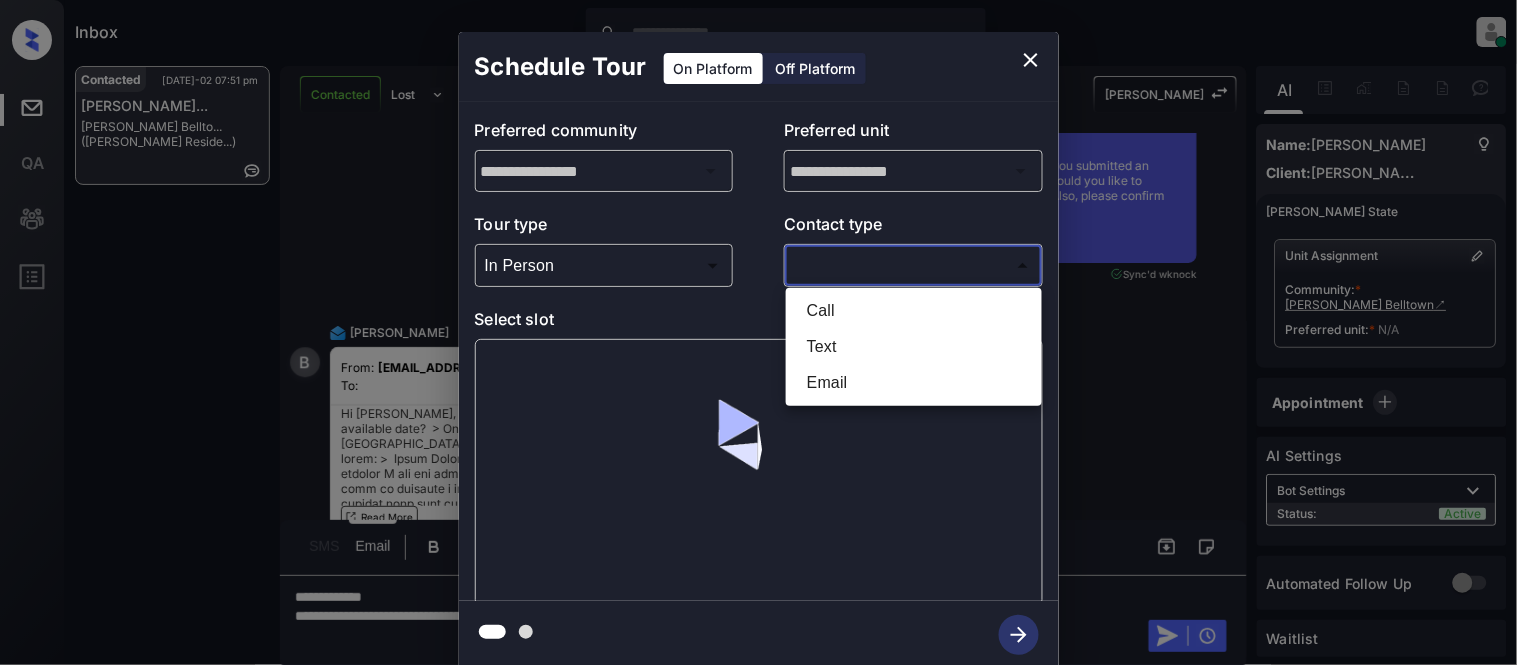 click on "Text" at bounding box center [914, 347] 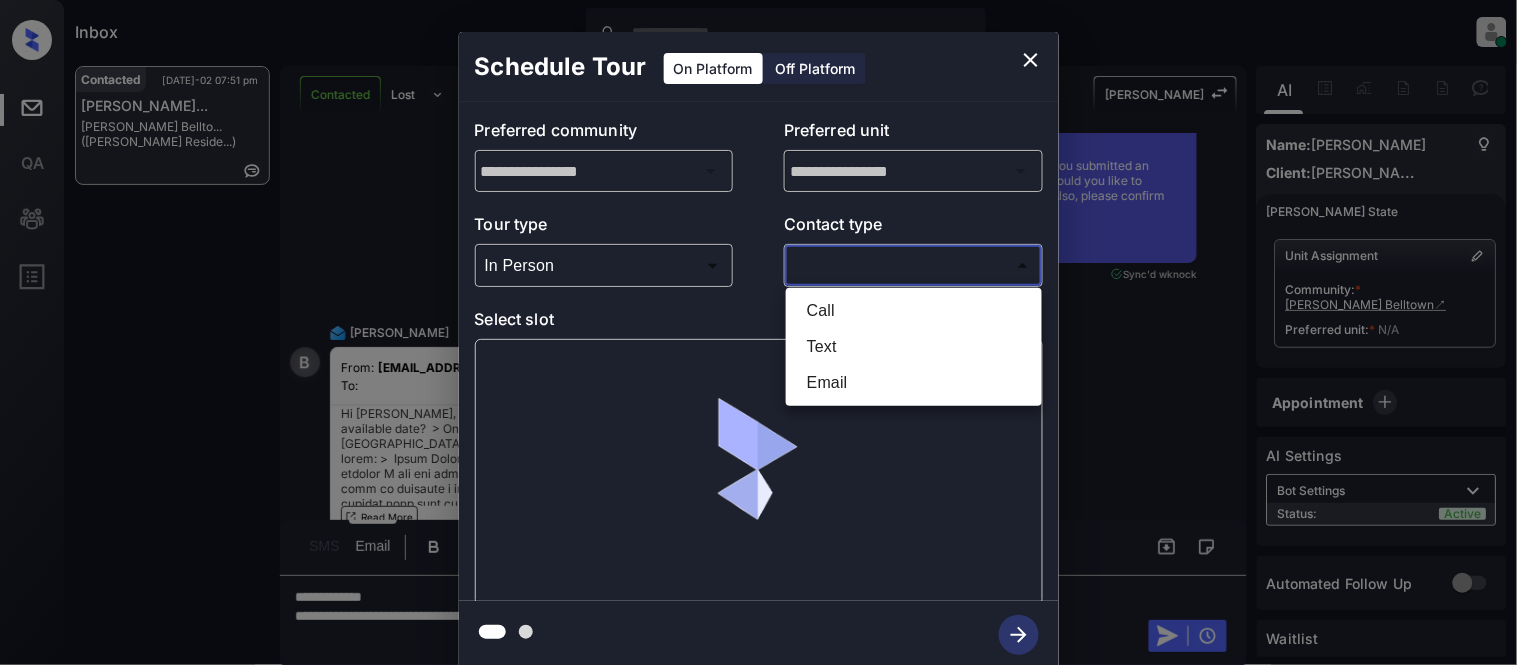 type on "****" 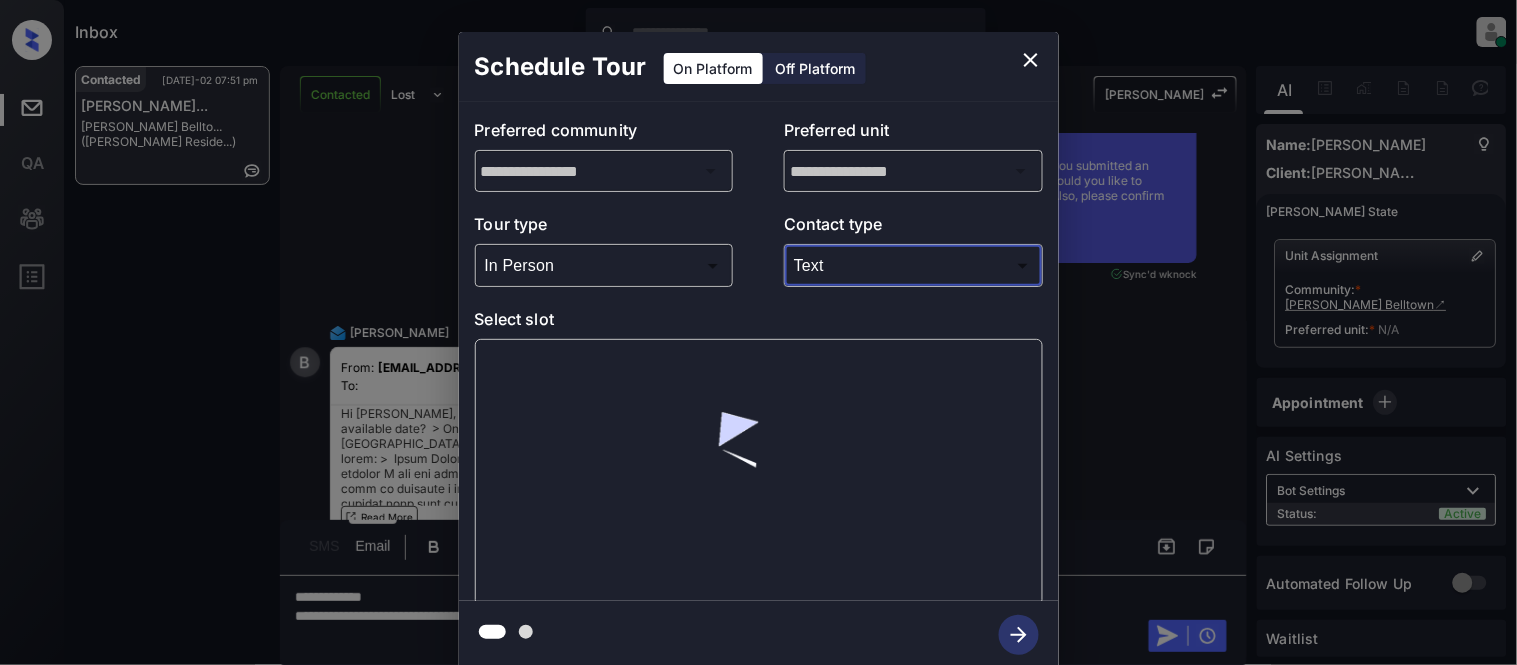 click at bounding box center [759, 472] 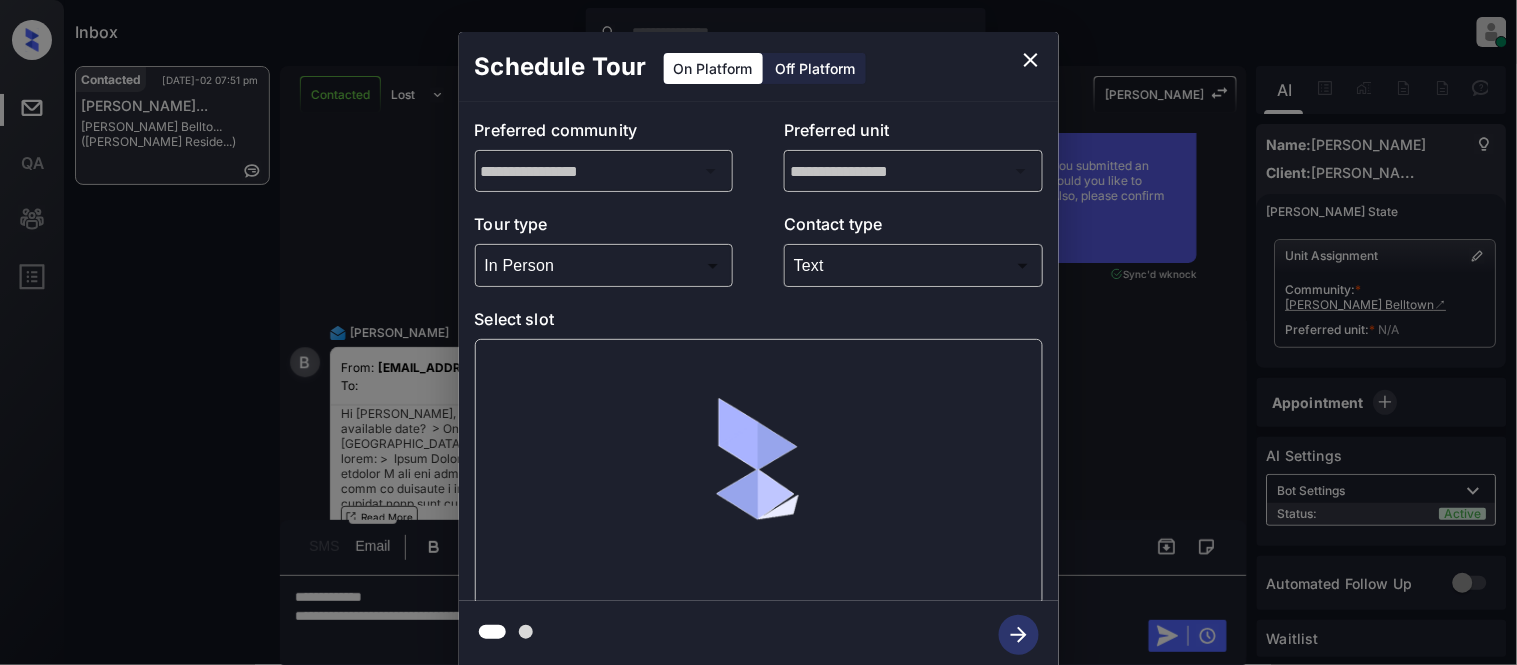 click at bounding box center (759, 472) 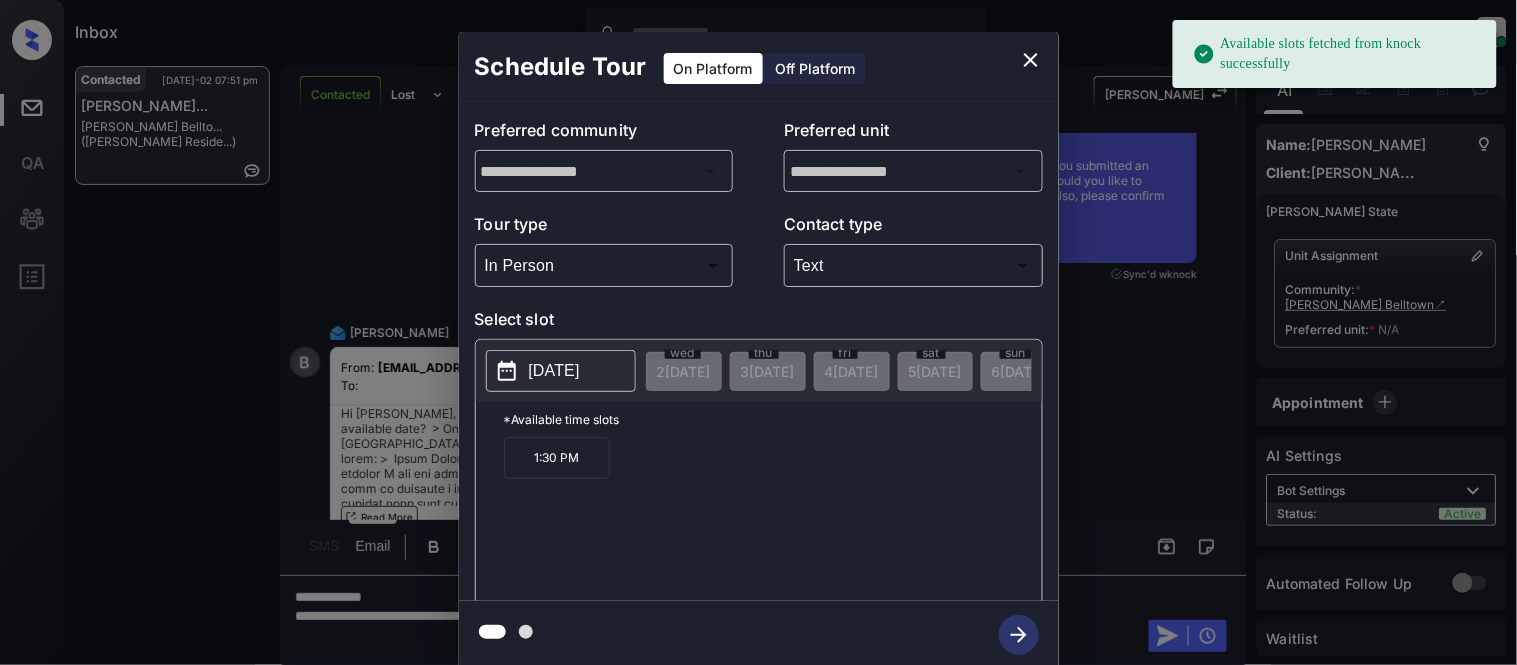click on "[DATE]" at bounding box center [561, 371] 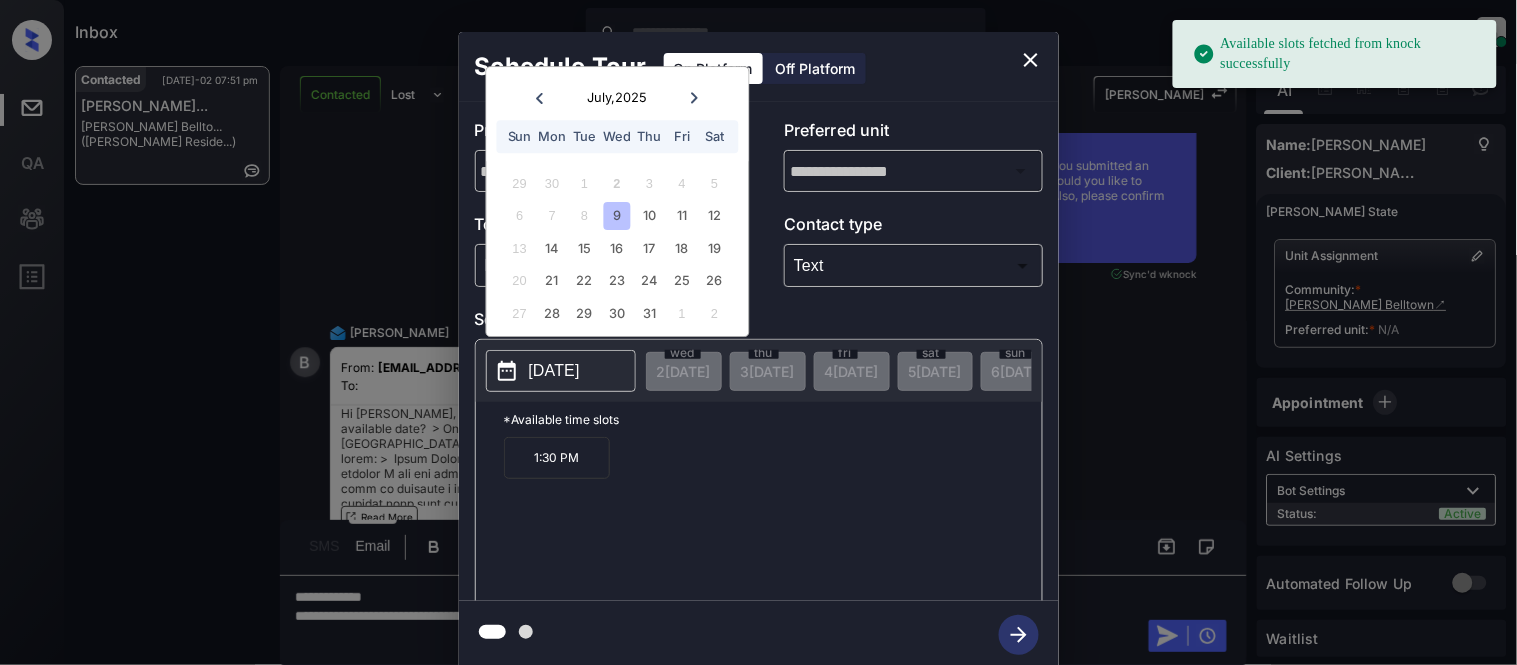 click on "9" at bounding box center (617, 216) 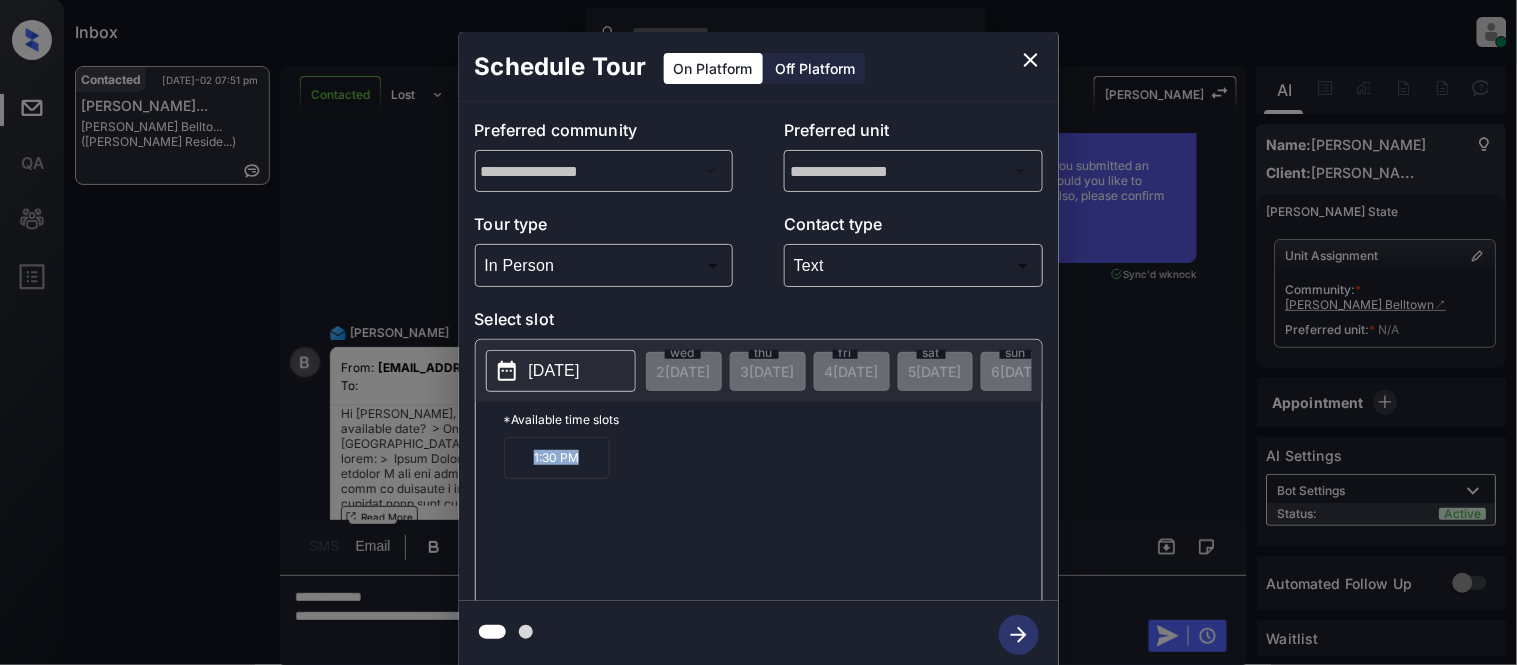 drag, startPoint x: 522, startPoint y: 478, endPoint x: 582, endPoint y: 478, distance: 60 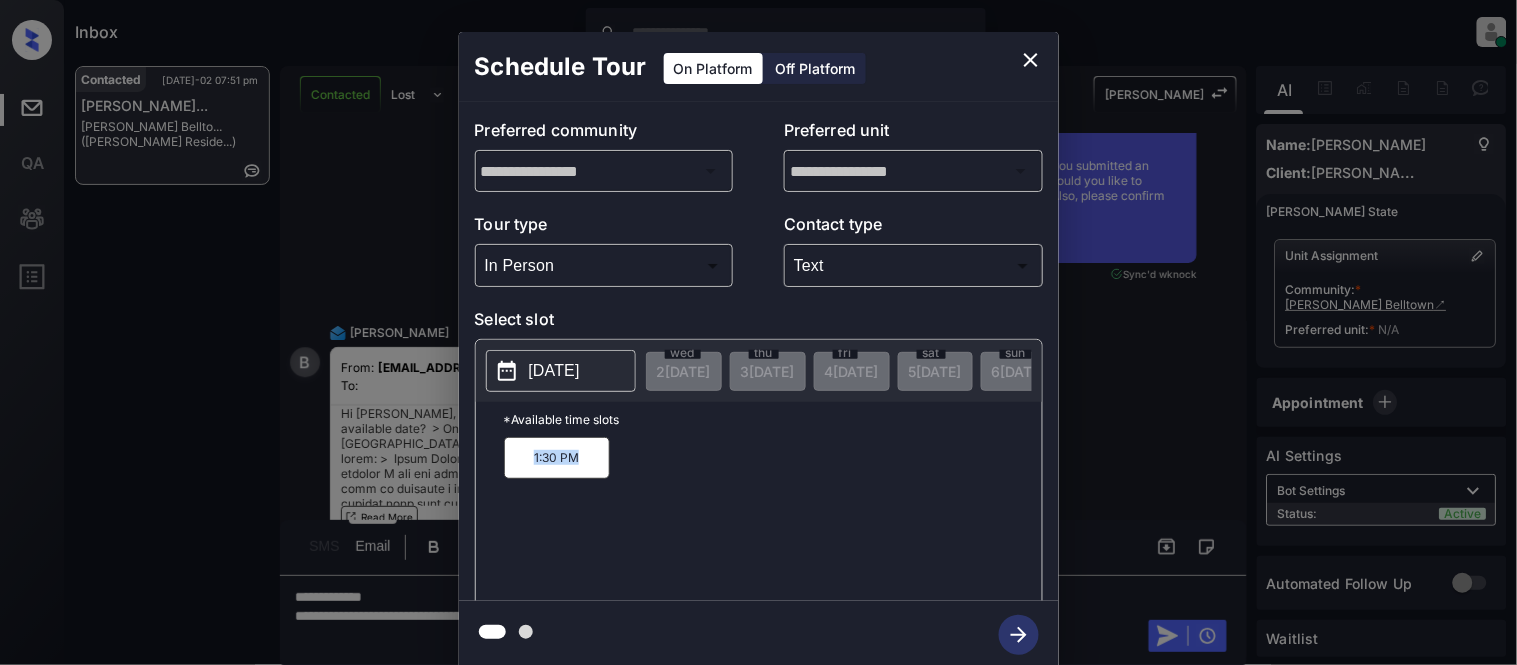 copy on "1:30 PM" 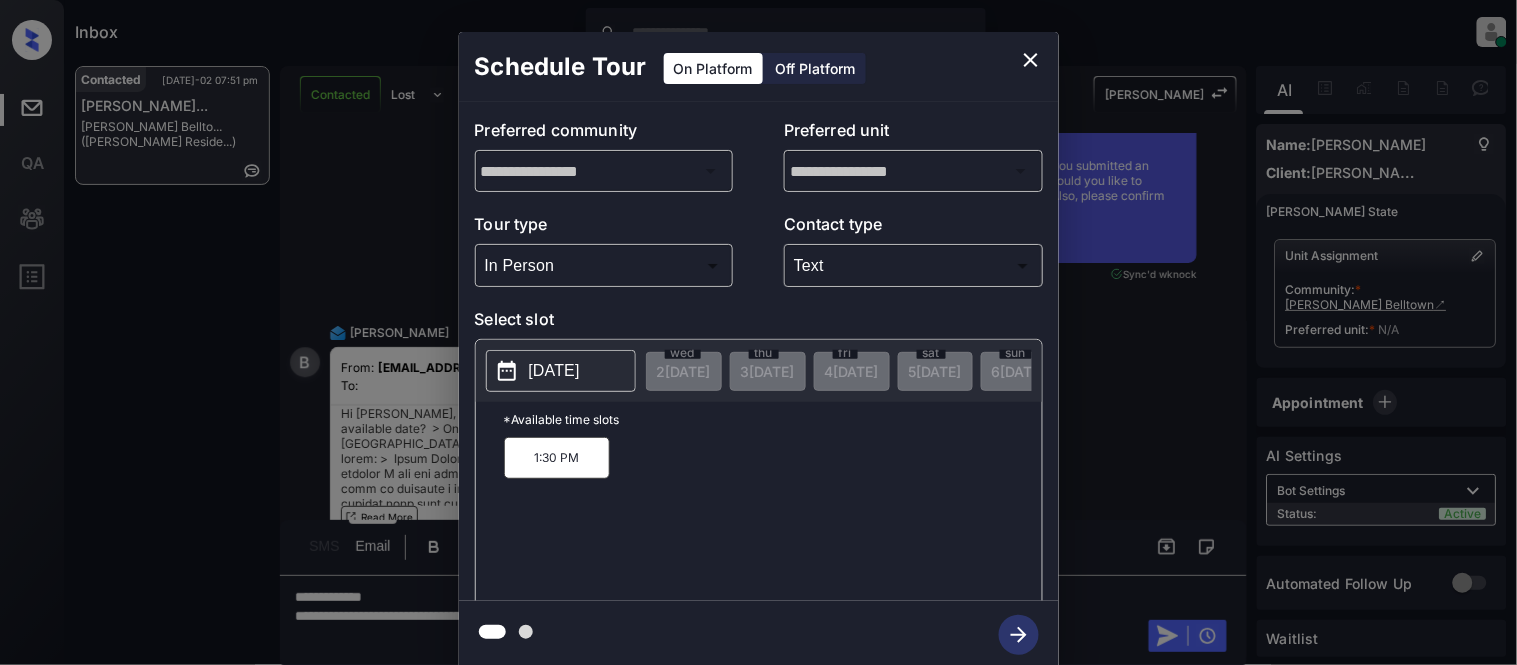 click on "**********" at bounding box center [758, 350] 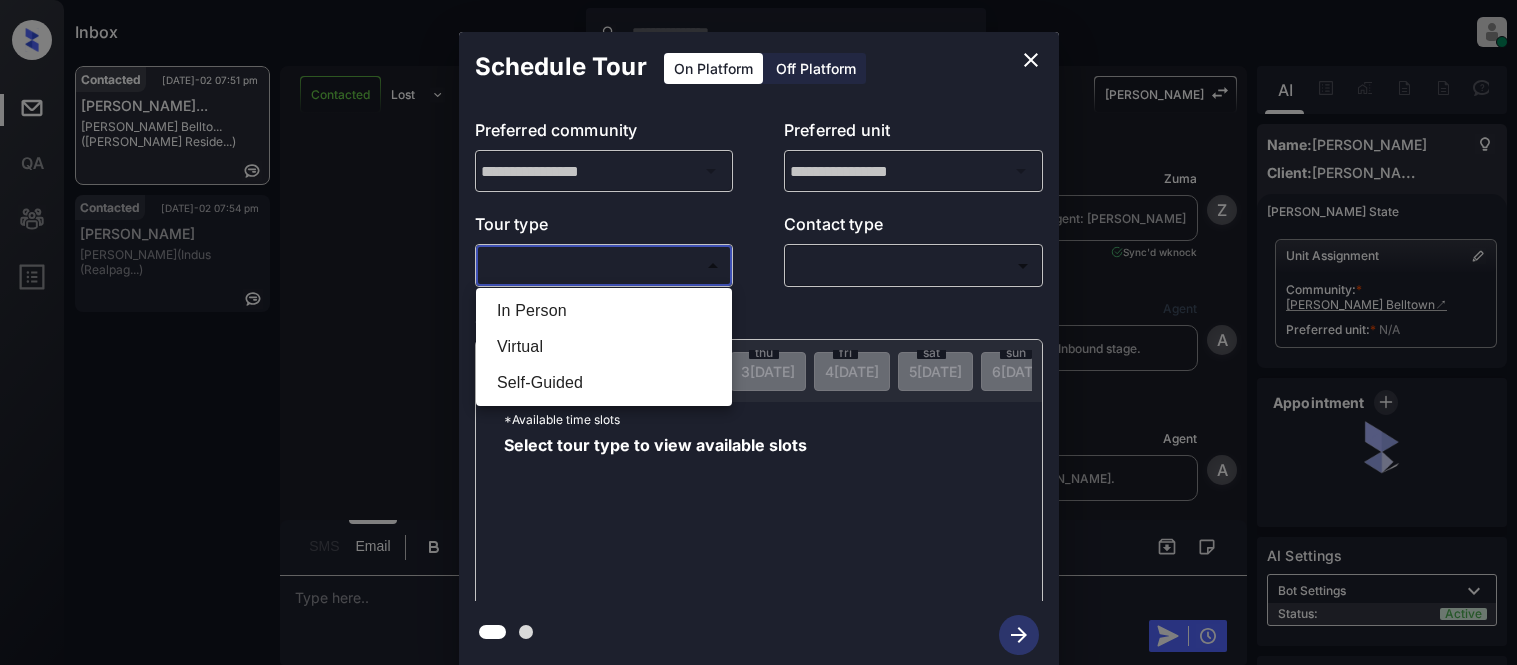 scroll, scrollTop: 0, scrollLeft: 0, axis: both 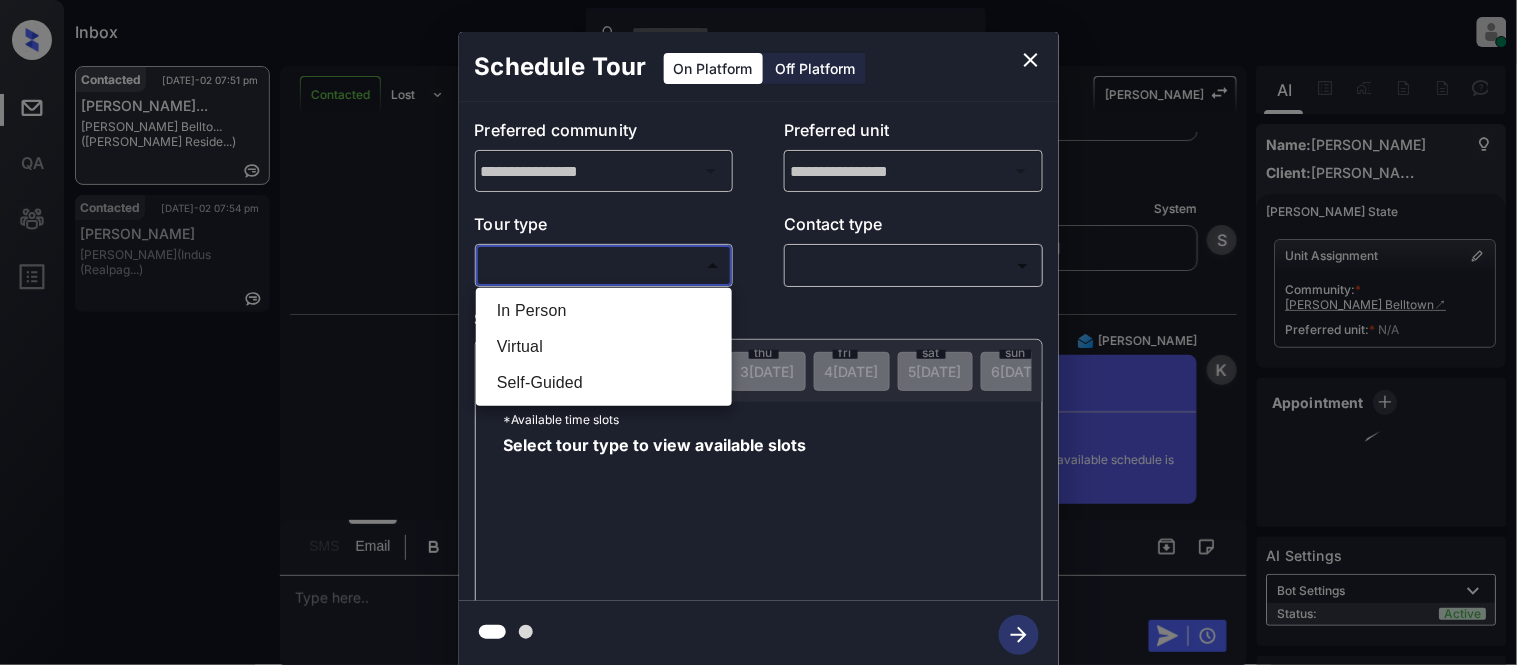 click on "In Person" at bounding box center (604, 311) 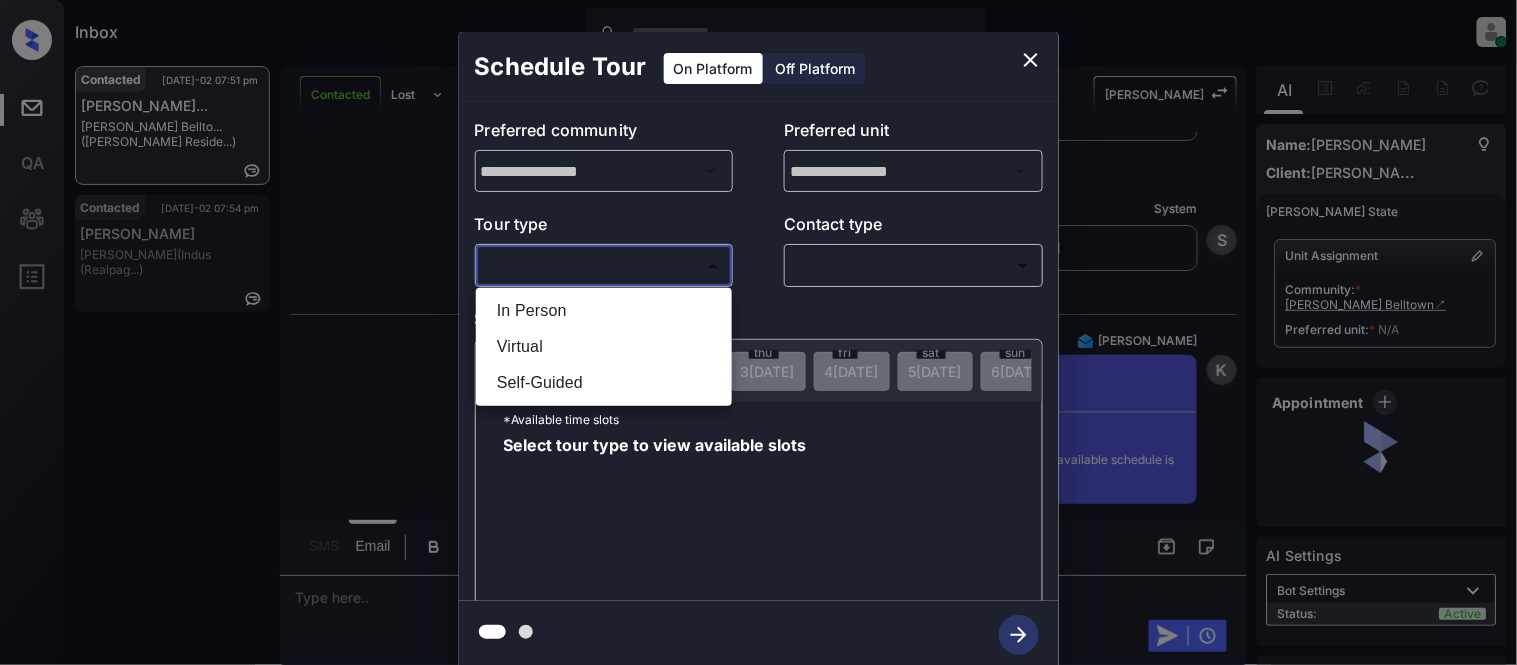 type on "********" 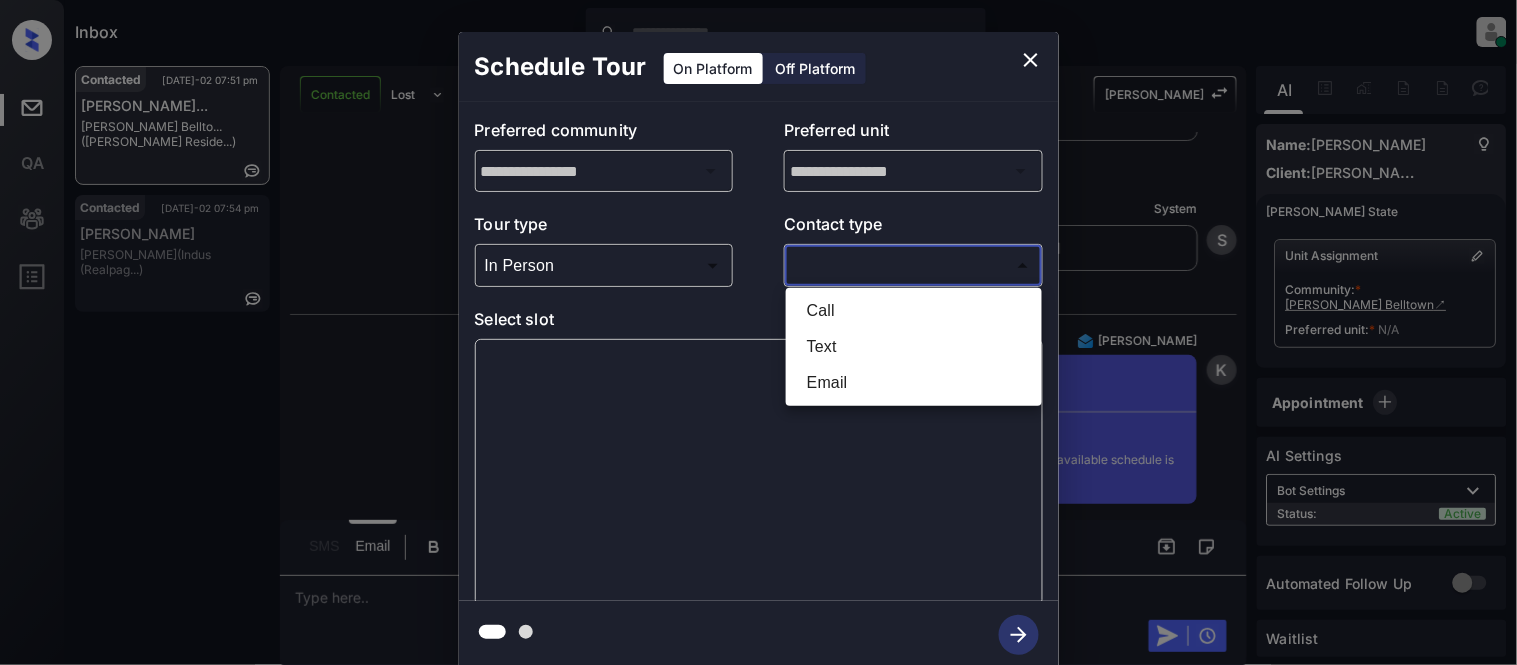 click on "Inbox Kristina Cataag Online Set yourself   offline Set yourself   on break Profile Switch to  light  mode Sign out Contacted Jul-02 07:51 pm   Brittany Willi... Griffis Bellto...  (Griffis Reside...) Contacted Jul-02 07:54 pm   William Cline La Carmona  (Indus (Realpag...) Contacted Lost Lead Sentiment: Angry Upon sliding the acknowledgement:  Lead will move to lost stage. * ​ SMS and call option will be set to opt out. AFM will be turned off for the lead. Kelsey New Message Zuma Lead transferred to leasing agent: kelsey Jul 01, 2025 11:30 pm  Sync'd w  knock Z New Message Agent Lead created via webhook in Inbound stage. Jul 01, 2025 11:30 pm A New Message Agent AFM Request sent to Kelsey. Jul 01, 2025 11:30 pm A New Message Agent Notes Note: Structured Note:
Move In Date: 2025-08-23
Jul 01, 2025 11:30 pm A New Message Kelsey Jul 01, 2025 11:30 pm   | TemplateAFMSms  Sync'd w  knock K New Message Kelsey Lead archived by Kelsey! Jul 01, 2025 11:30 pm K New Message Mukesh Sensitive Info Accessed M Mukesh" at bounding box center (758, 332) 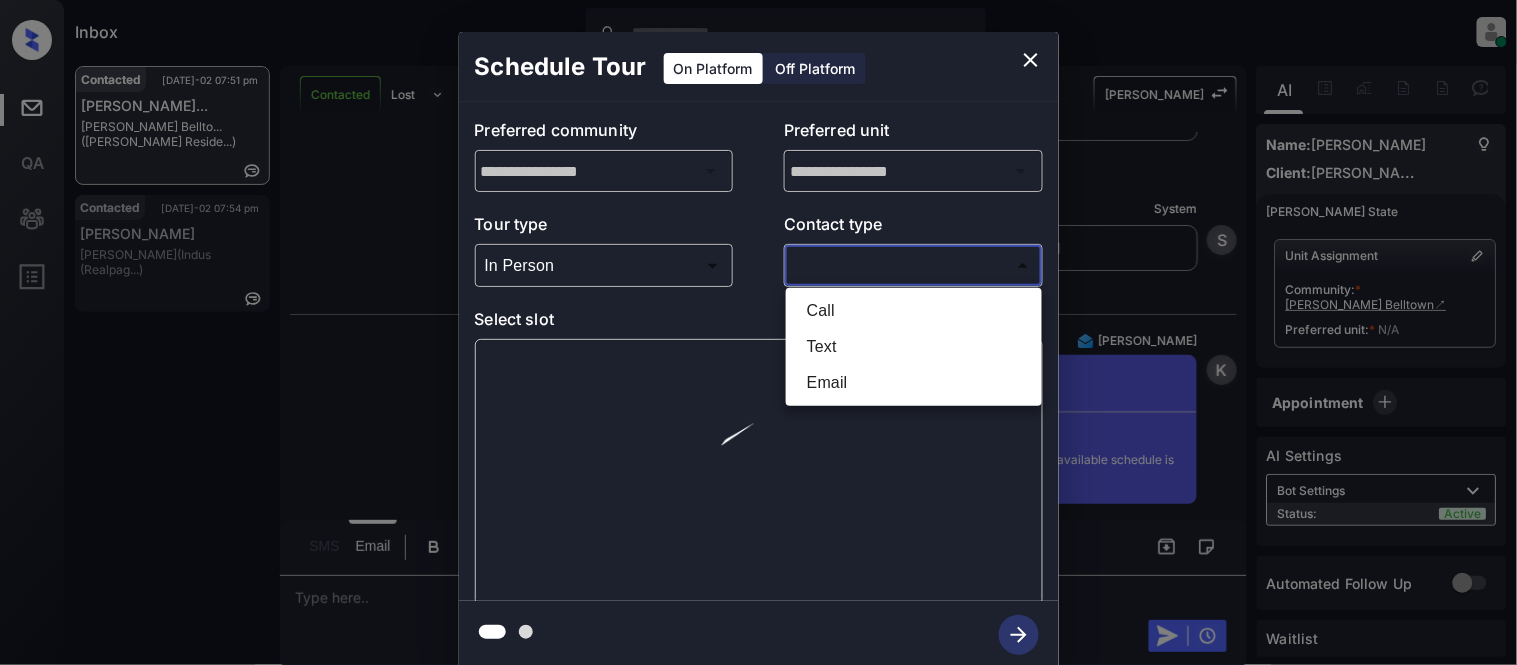 click on "Text" at bounding box center [914, 347] 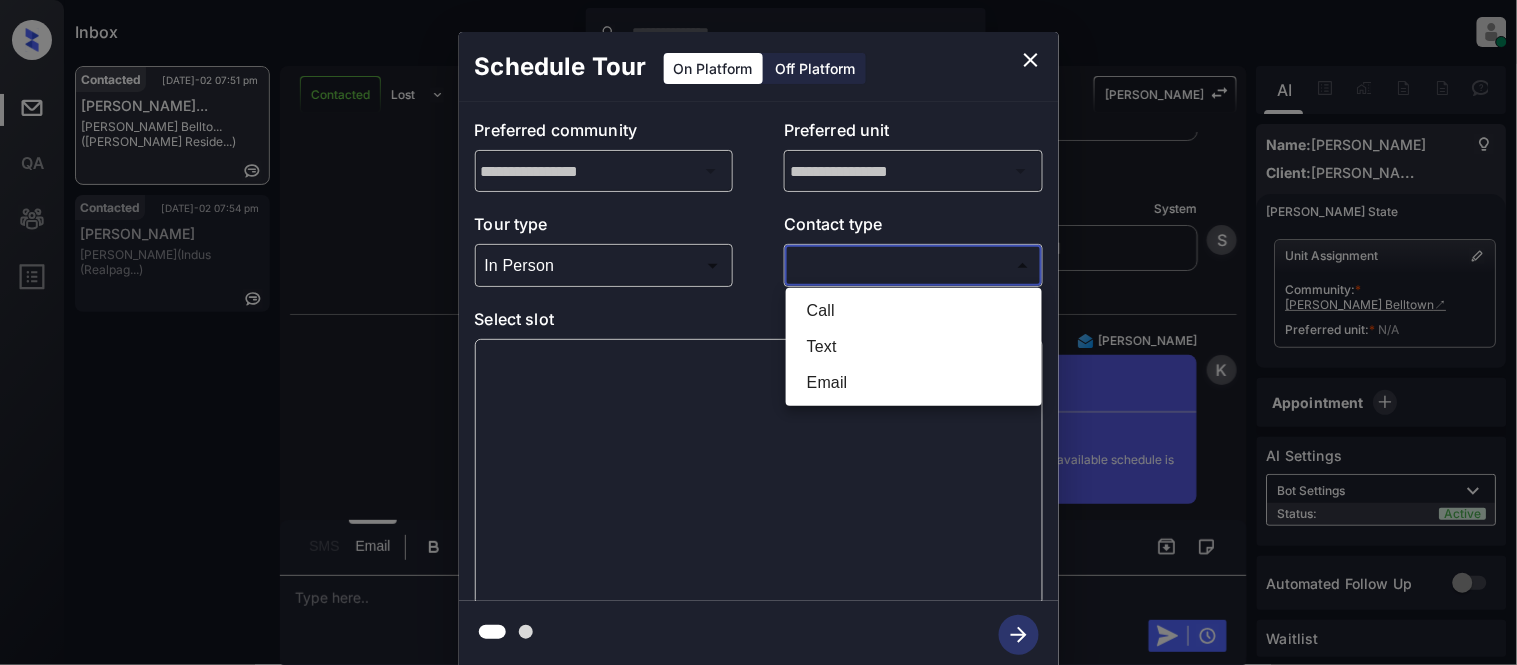 type on "****" 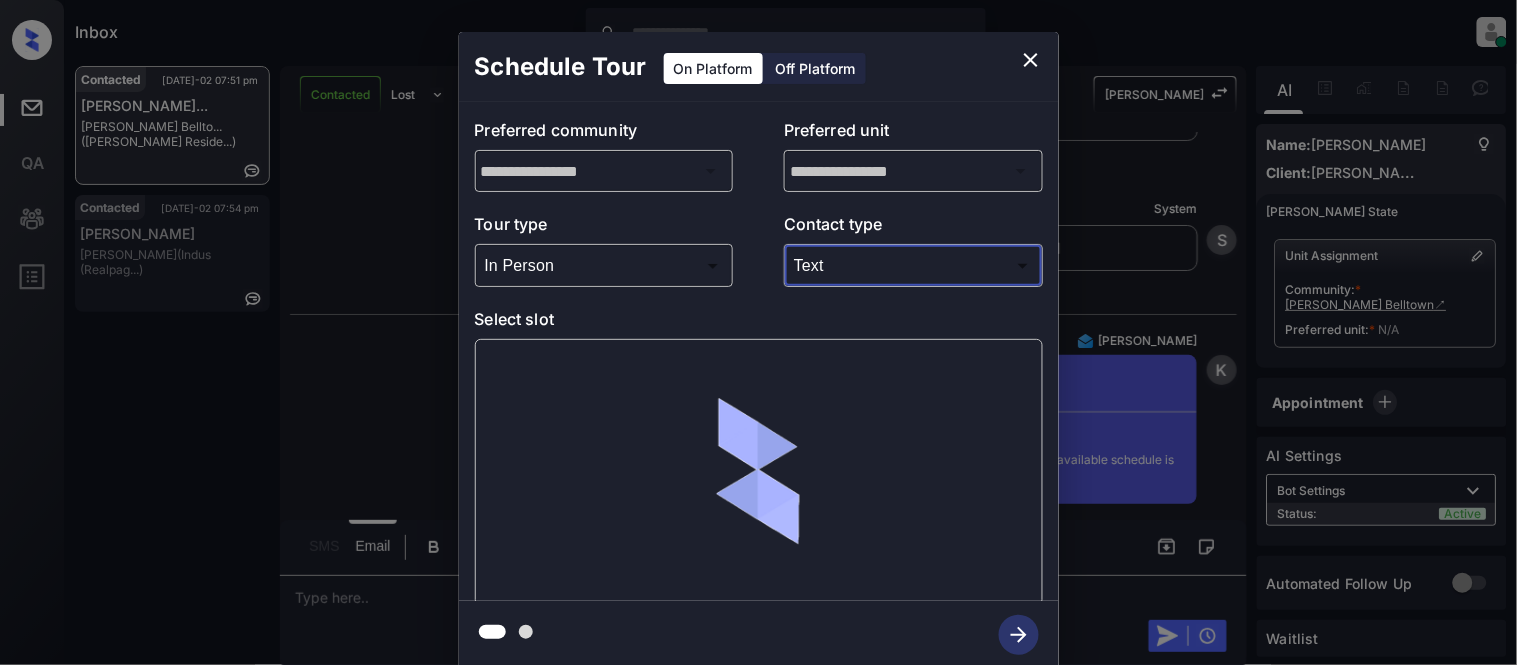 click at bounding box center [759, 472] 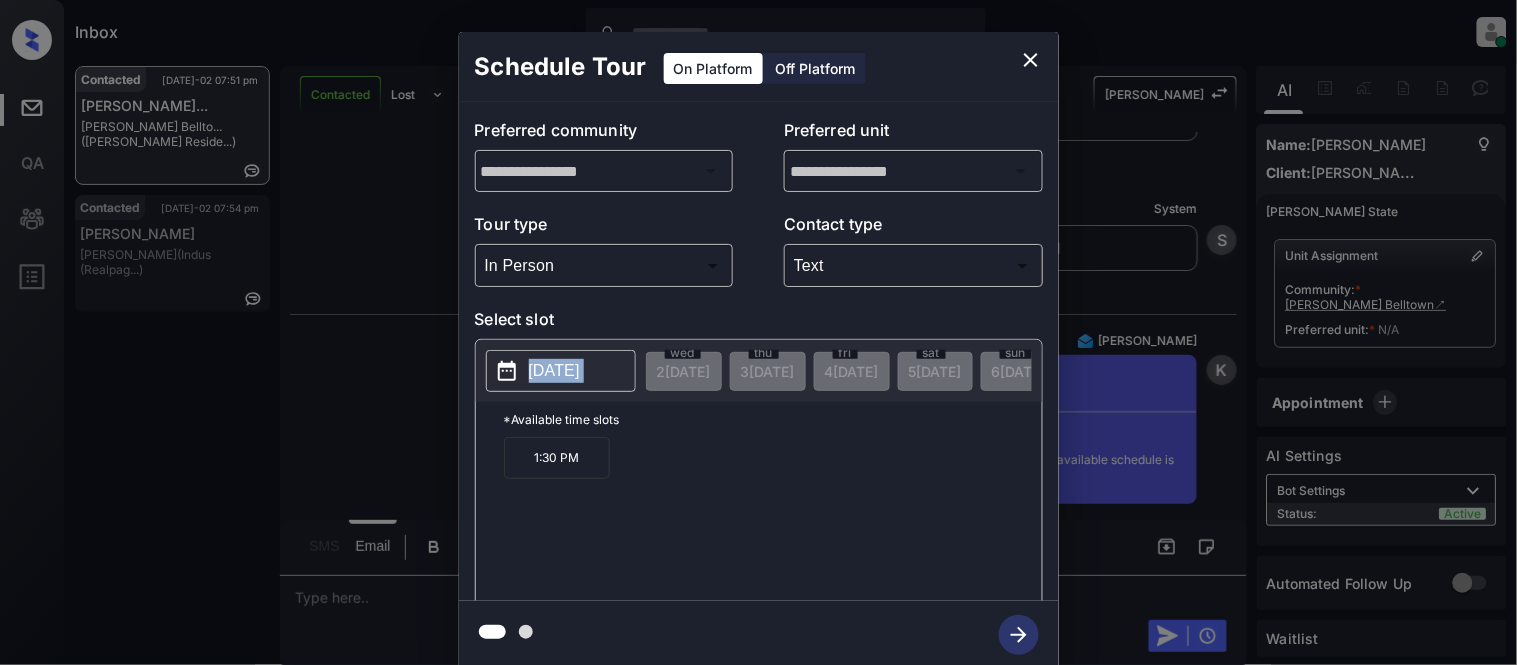 click on "[DATE]" at bounding box center (561, 371) 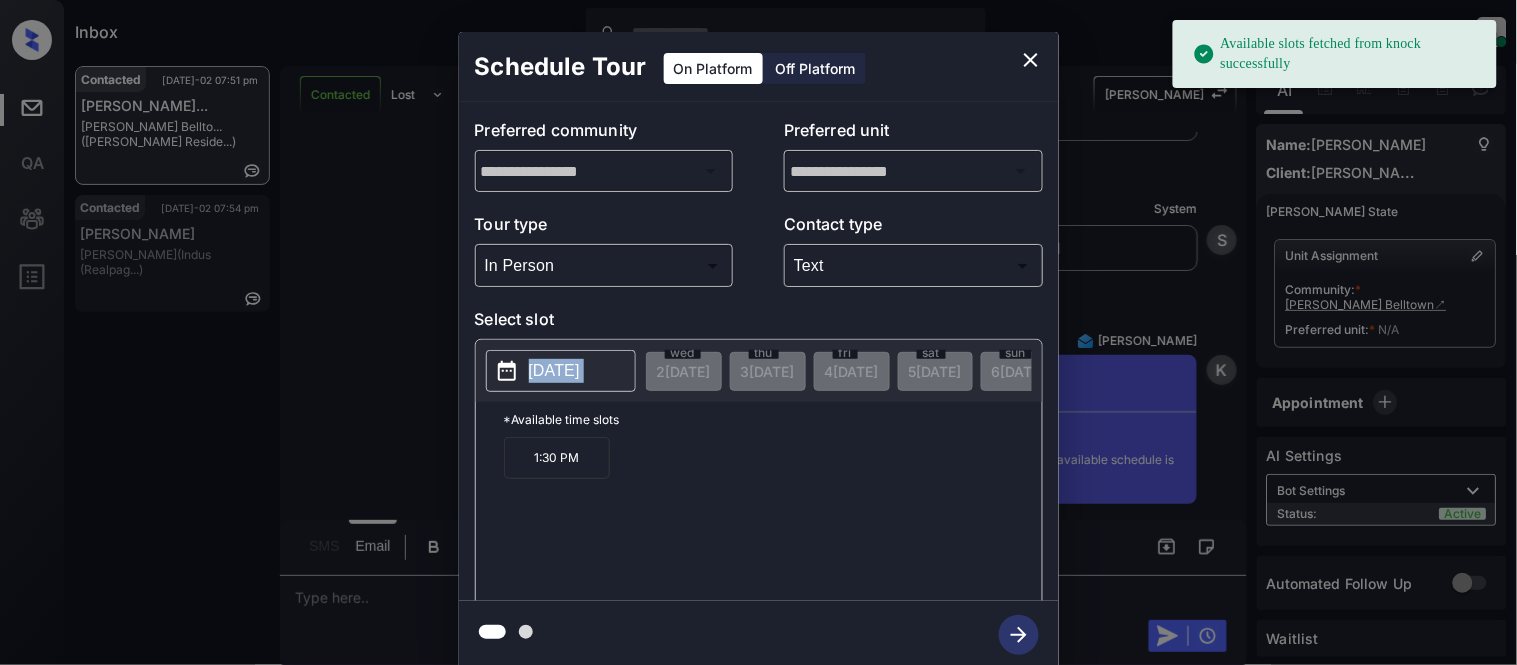 click 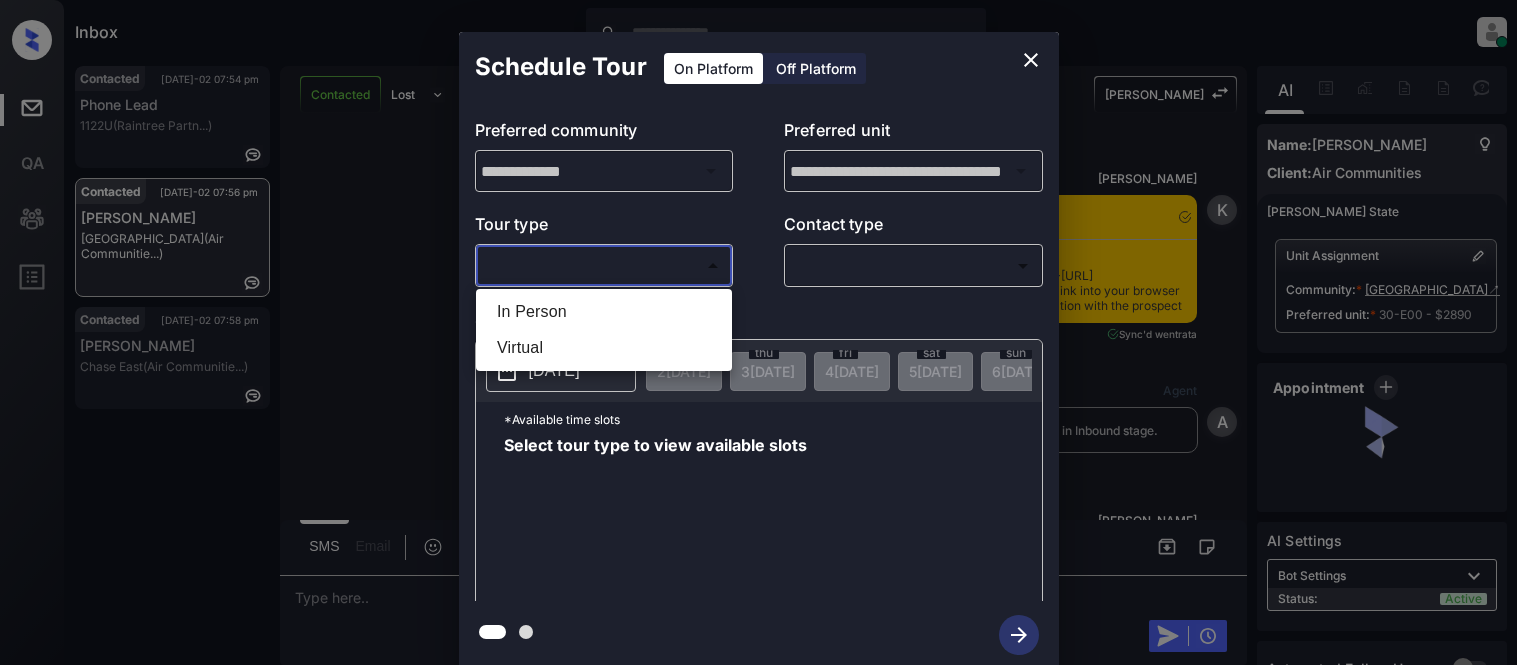 scroll, scrollTop: 0, scrollLeft: 0, axis: both 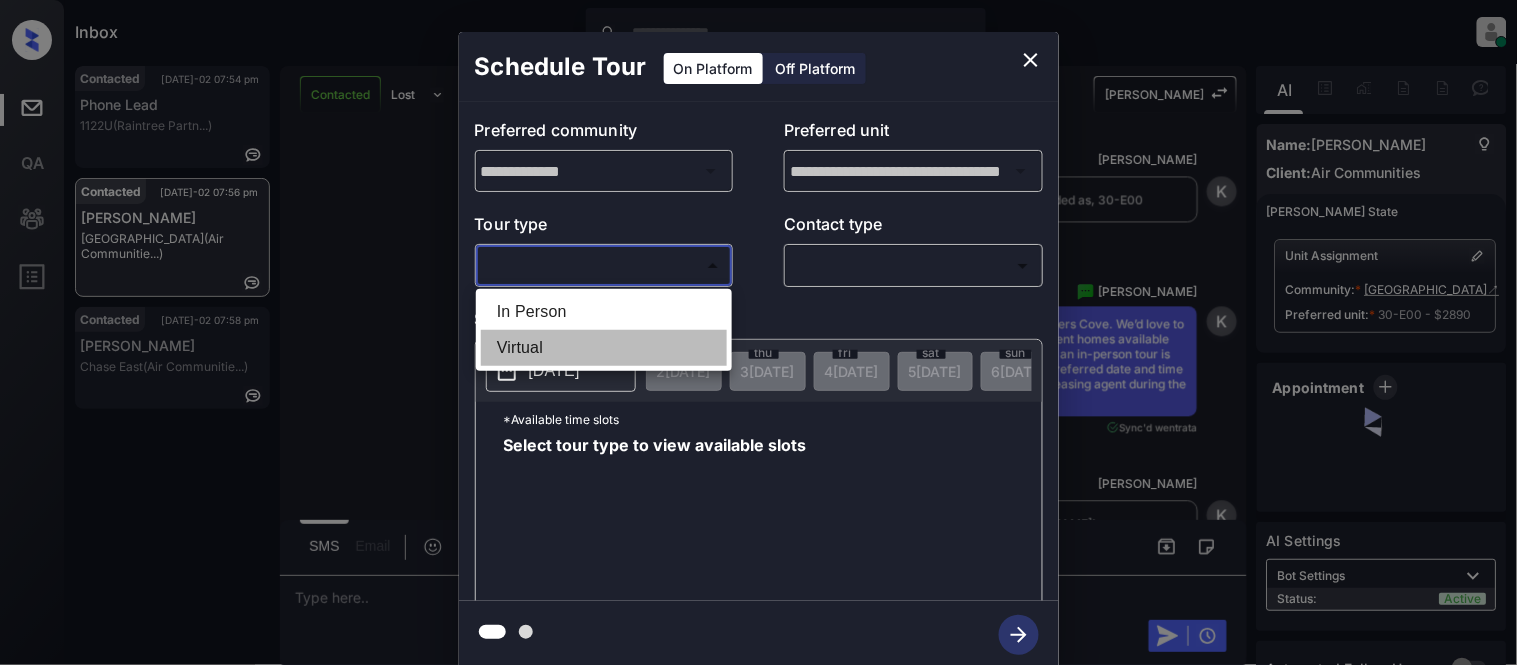 click on "Virtual" at bounding box center (604, 348) 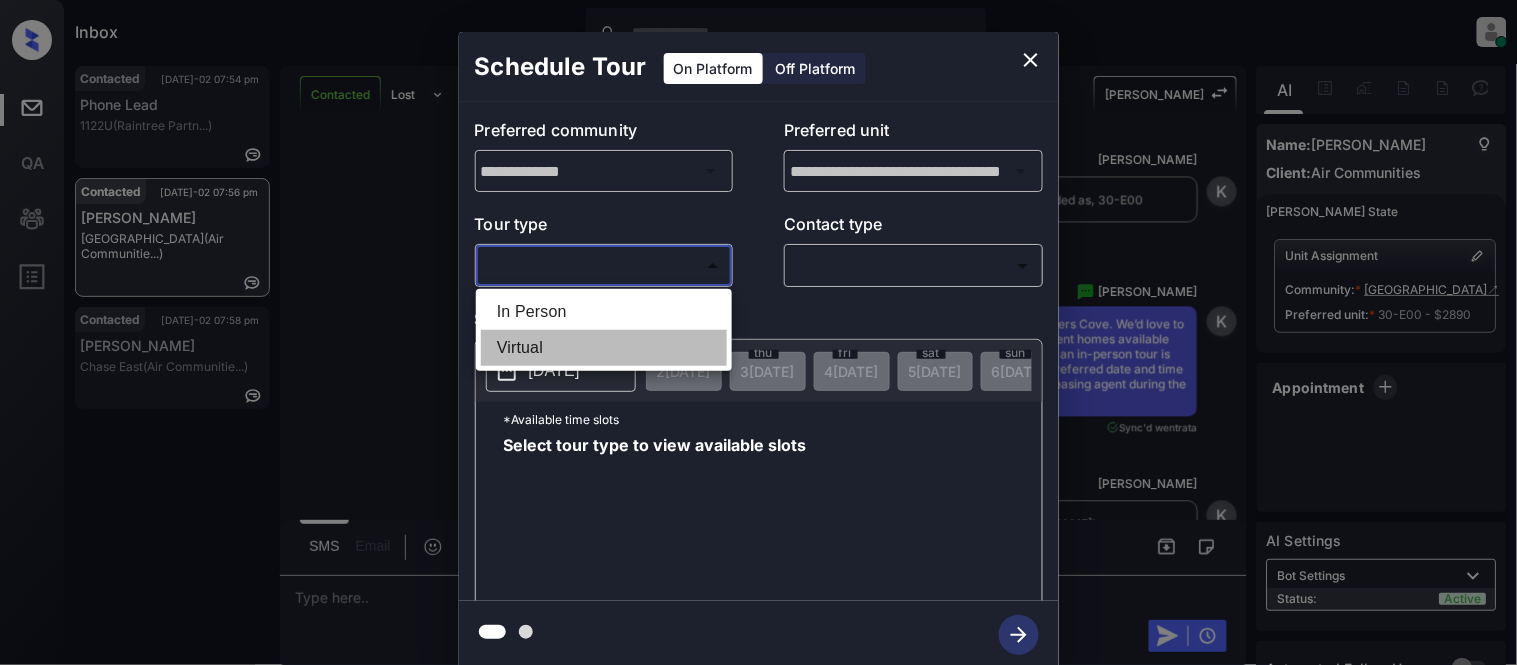 type on "*******" 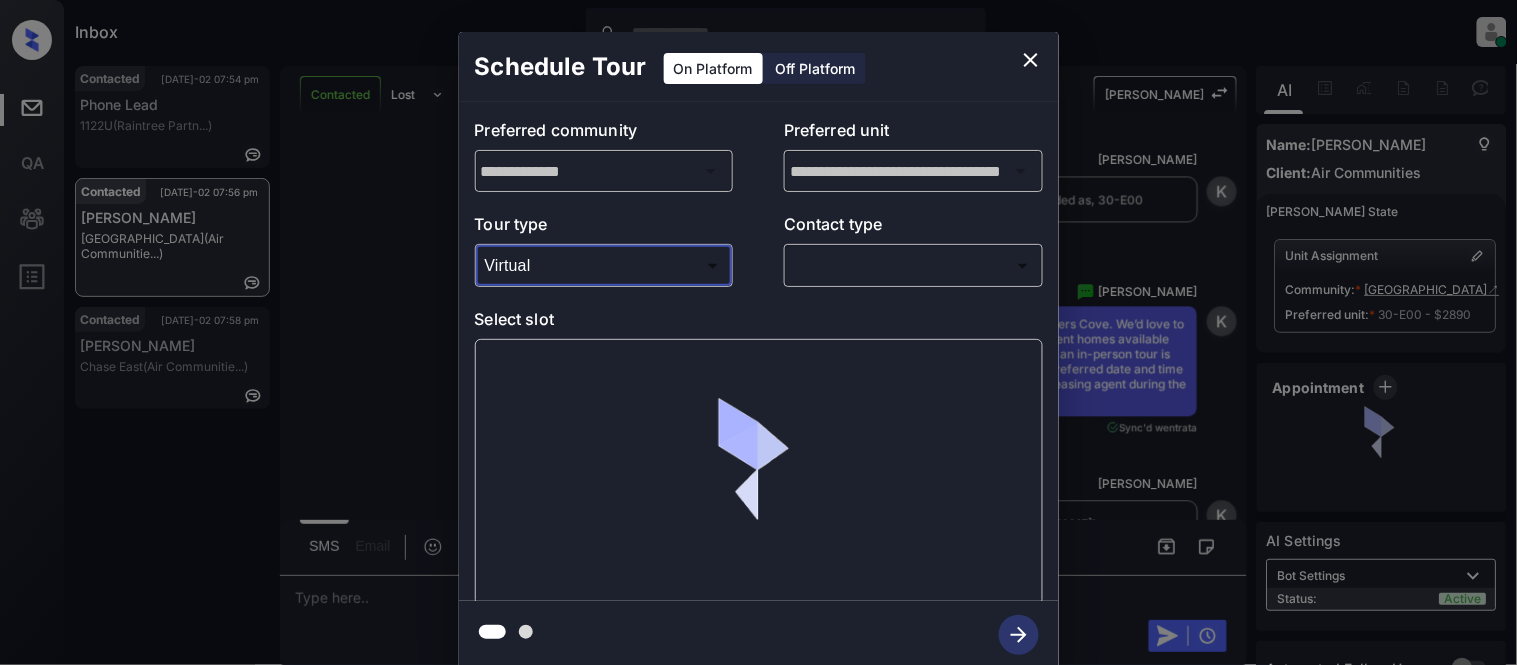 click on "Tour type Virtual ******* ​ Contact type ​ ​" at bounding box center [759, 249] 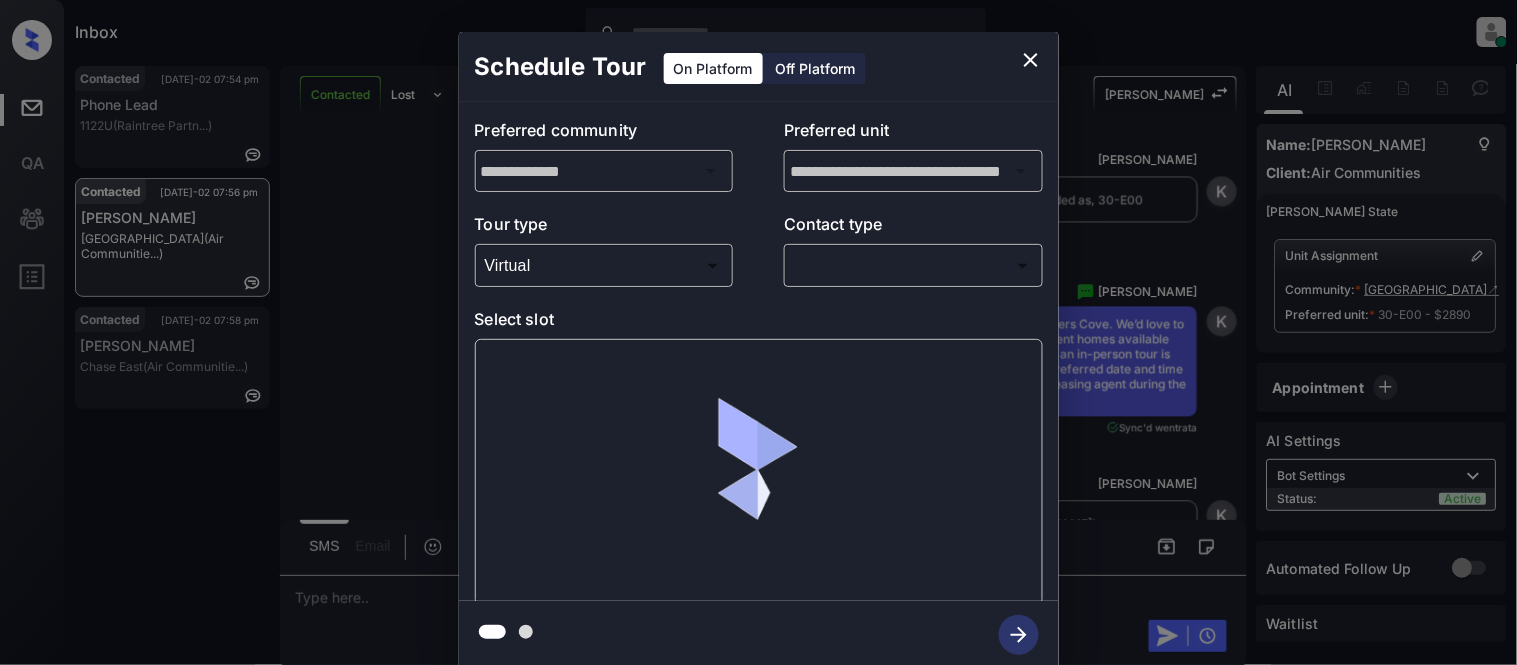 click on "Inbox [PERSON_NAME] Cataag Online Set yourself   offline Set yourself   on break Profile Switch to  light  mode Sign out Contacted [DATE]-02 07:54 pm   Phone Lead 1122U  (Raintree Partn...) Contacted [DATE]-02 07:56 pm   Ahmiyiah H Mariners Cove  (Air Communitie...) Contacted [DATE]-02 07:58 pm   [PERSON_NAME] [PERSON_NAME] East  (Air Communitie...) Contacted Lost Lead Sentiment: Angry Upon sliding the acknowledgement:  Lead will move to lost stage. * ​ SMS and call option will be set to opt out. AFM will be turned off for the lead. Kelsey New Message Kelsey Notes Note: <a href="[URL][DOMAIN_NAME]">[URL][DOMAIN_NAME]</a> - Paste this link into your browser to view [PERSON_NAME] conversation with the prospect [DATE] 10:58 am  Sync'd w  entrata K New Message Agent Lead created via emailParser in Inbound stage. [DATE] 10:58 am A New Message [PERSON_NAME] [DATE] 10:58 am K New Message Zuma Lead transferred to leasing agent: [PERSON_NAME] Z New Message Agent" at bounding box center [758, 332] 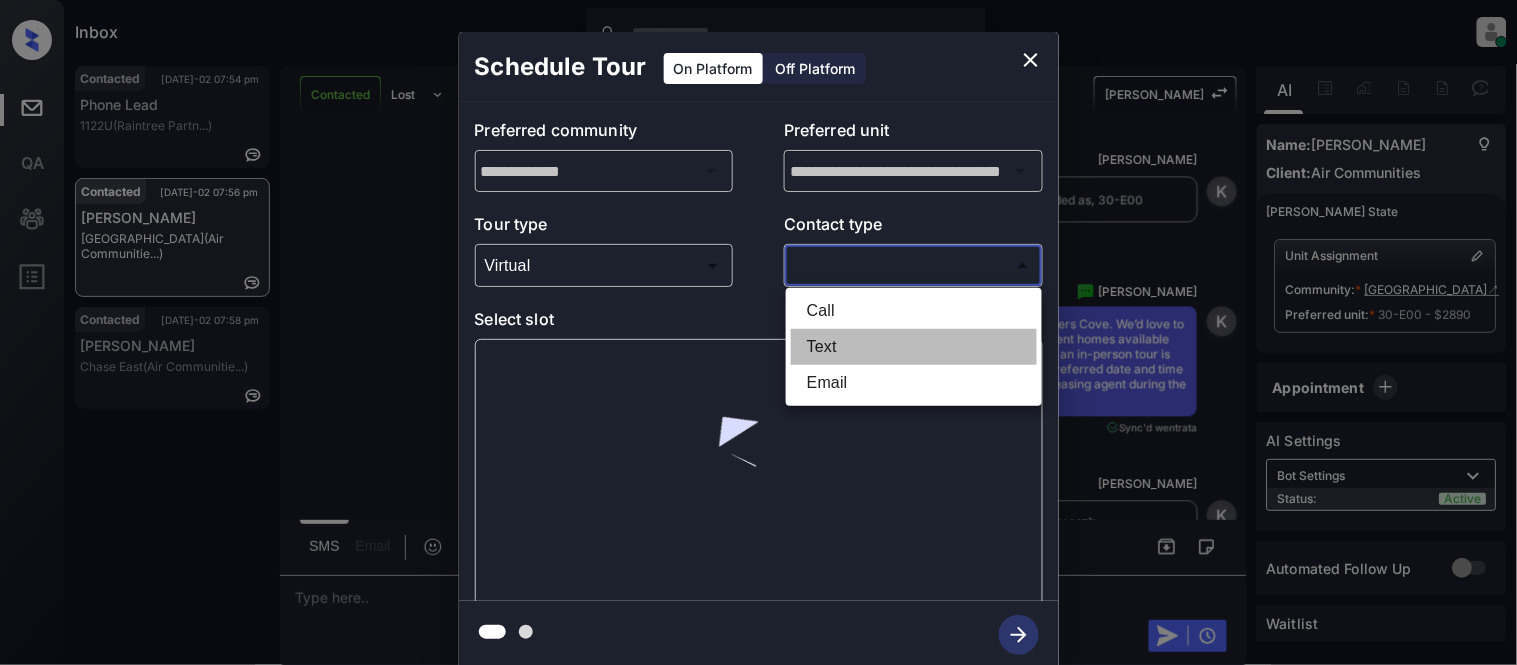 click on "Text" at bounding box center (914, 347) 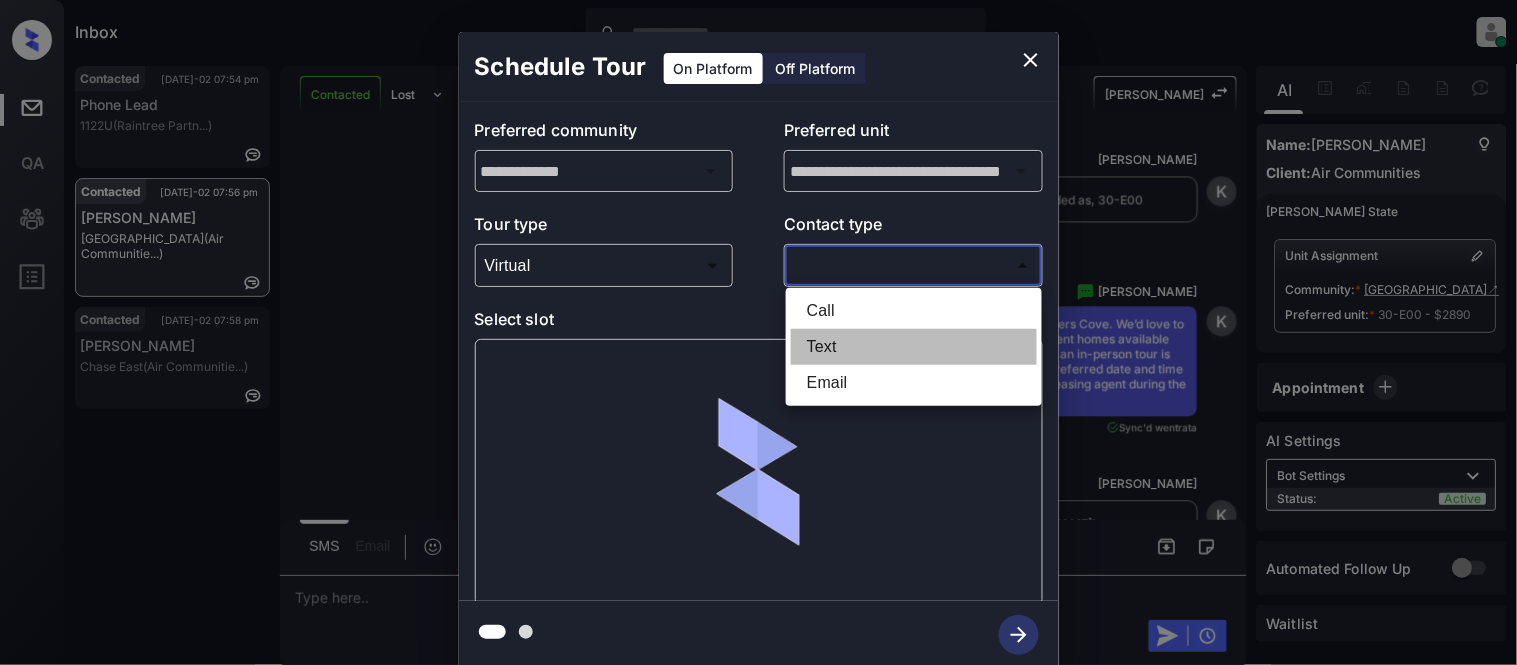 type on "****" 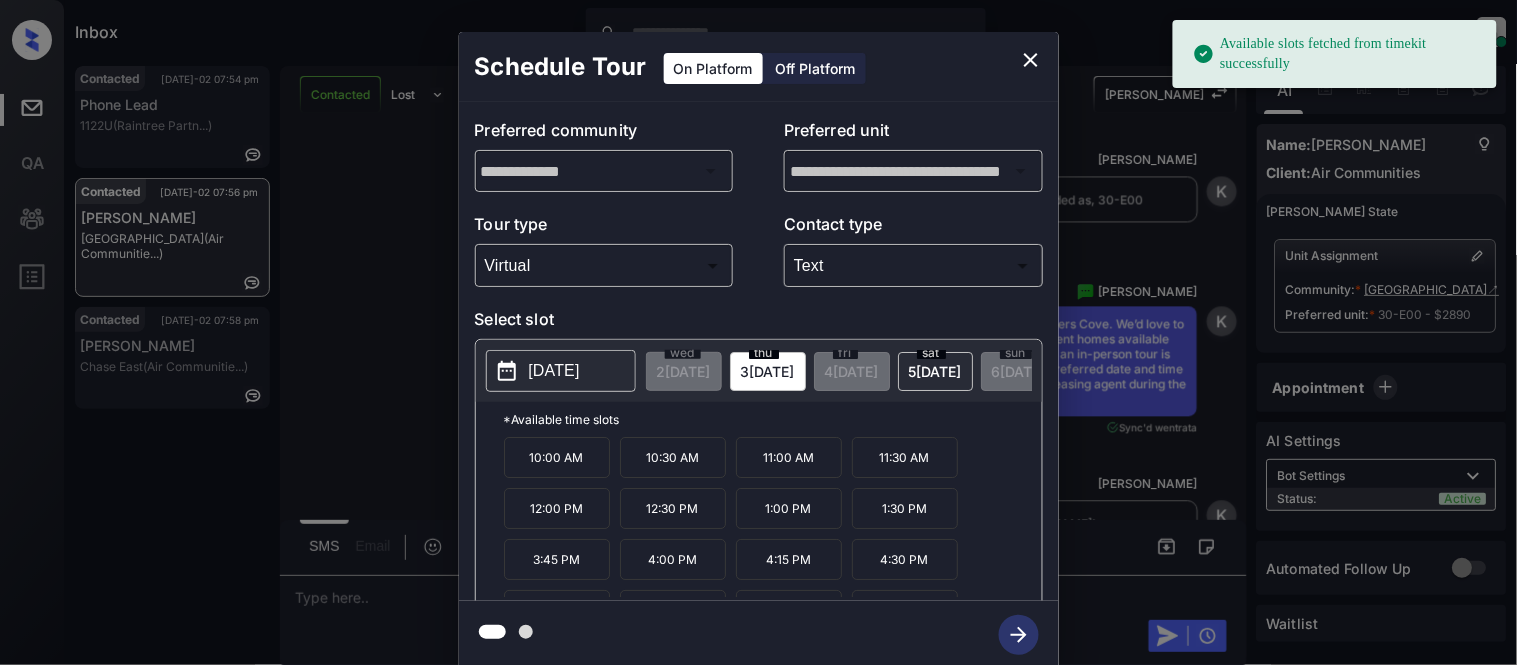 click on "[DATE]" at bounding box center (554, 371) 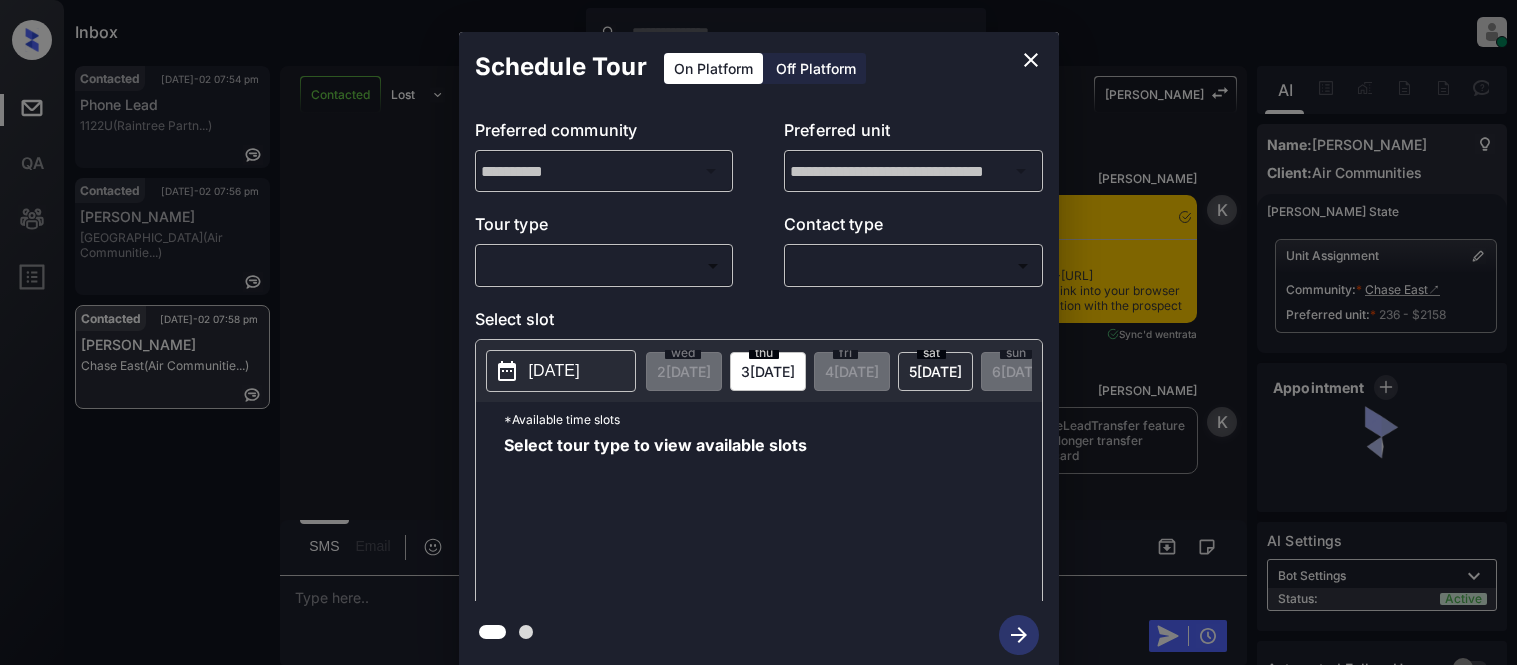 click on "Inbox Kristina Cataag Online Set yourself   offline Set yourself   on break Profile Switch to  light  mode Sign out Contacted Jul-02 07:54 pm   Phone Lead 1122U  (Raintree Partn...) Contacted Jul-02 07:56 pm   Ahmiyiah H Mariners Cove  (Air Communitie...) Contacted Jul-02 07:58 pm   Zohal Amini Chase East  (Air Communitie...) Contacted Lost Lead Sentiment: Angry Upon sliding the acknowledgement:  Lead will move to lost stage. * ​ SMS and call option will be set to opt out. AFM will be turned off for the lead. Kelsey New Message Kelsey Notes Note: <a href="https://conversation.getzuma.com/6865edff8818e144e6564301">https://conversation.getzuma.com/6865edff8818e144e6564301</a> - Paste this link into your browser to view Kelsey’s conversation with the prospect Jul 02, 2025 07:42 pm  Sync'd w  entrata K New Message Kelsey Due to the activation of disableLeadTransfer feature flag, Kelsey will no longer transfer ownership of this CRM guest card Jul 02, 2025 07:42 pm K New Message Zuma Jul 02, 2025 07:42 pm Z A A" at bounding box center [758, 332] 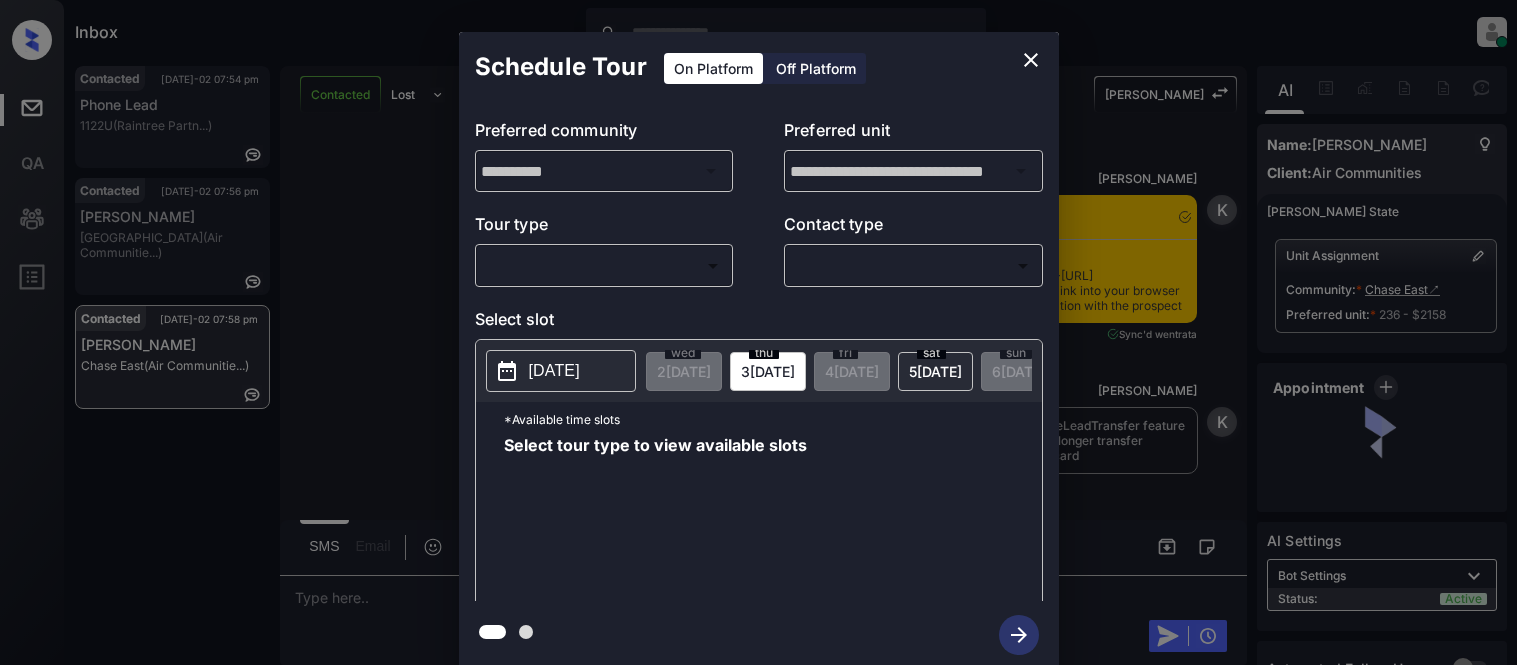 scroll, scrollTop: 0, scrollLeft: 0, axis: both 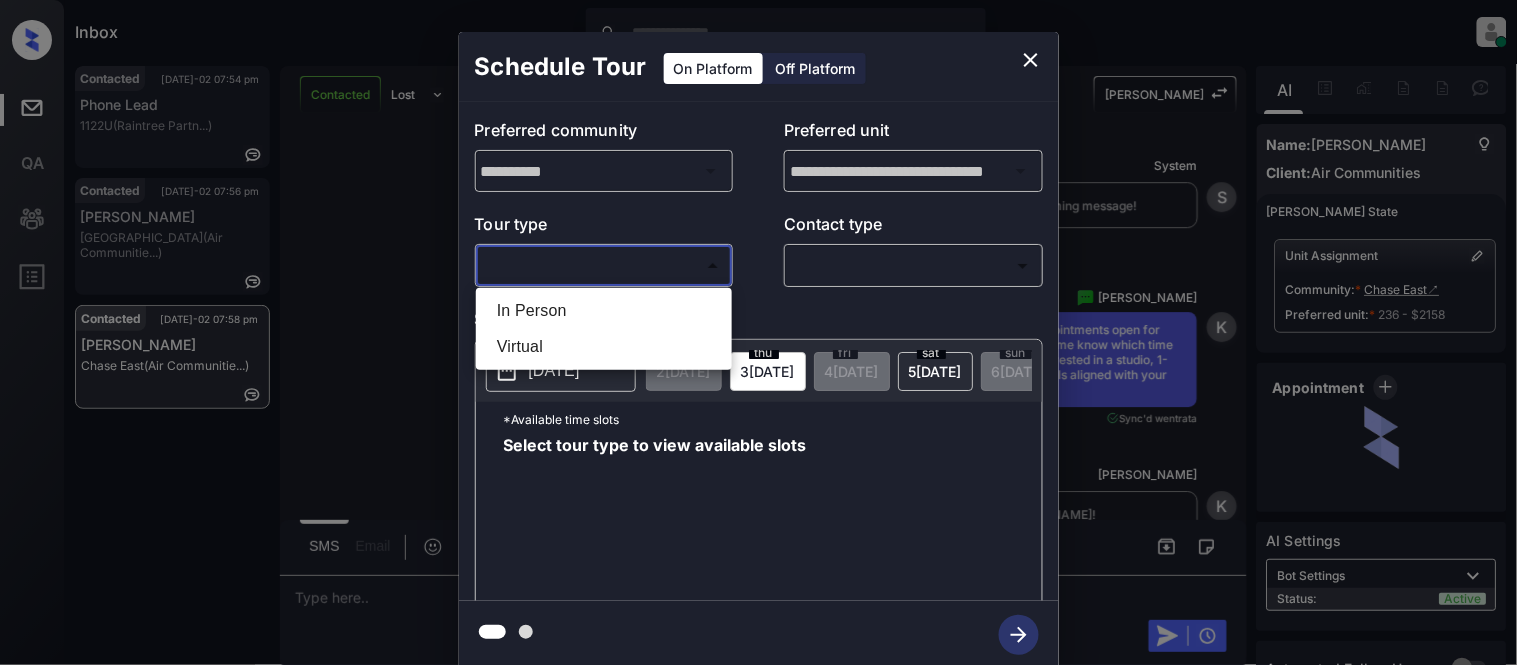 click on "In Person" at bounding box center (604, 311) 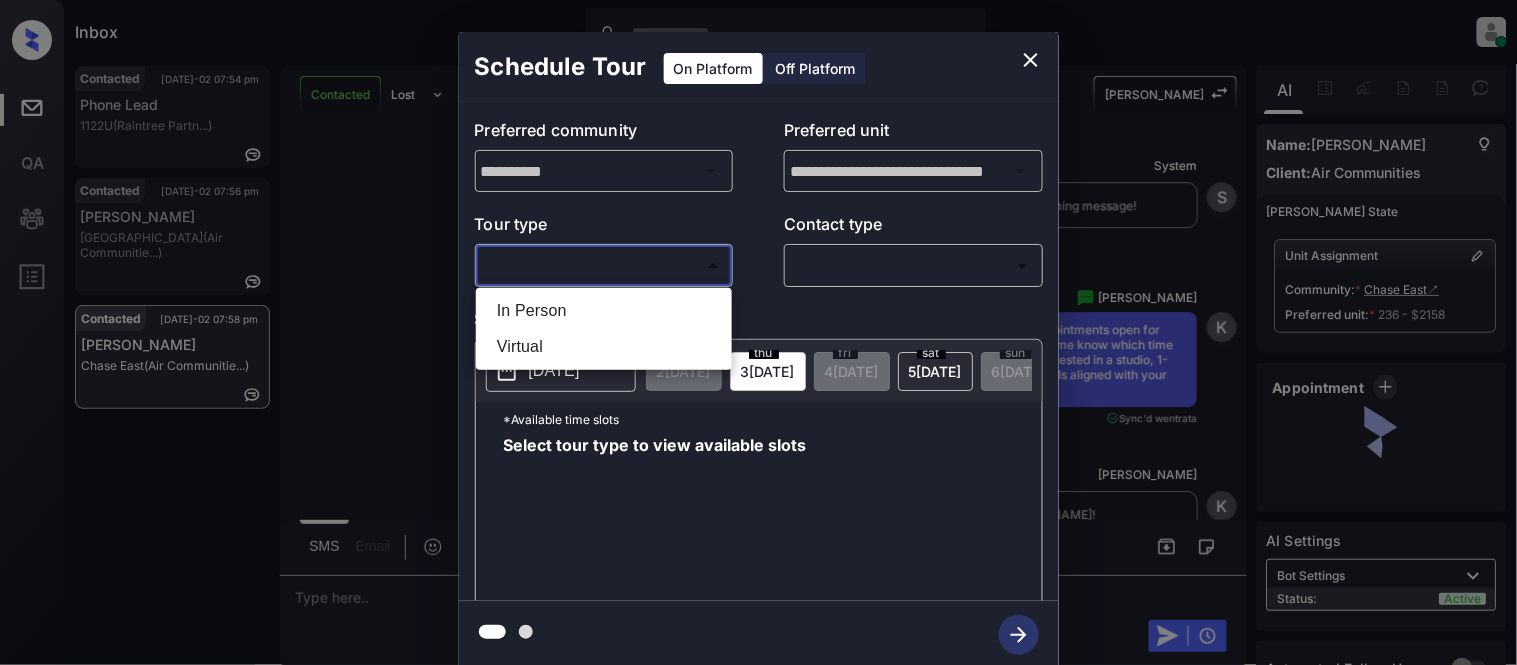 type on "********" 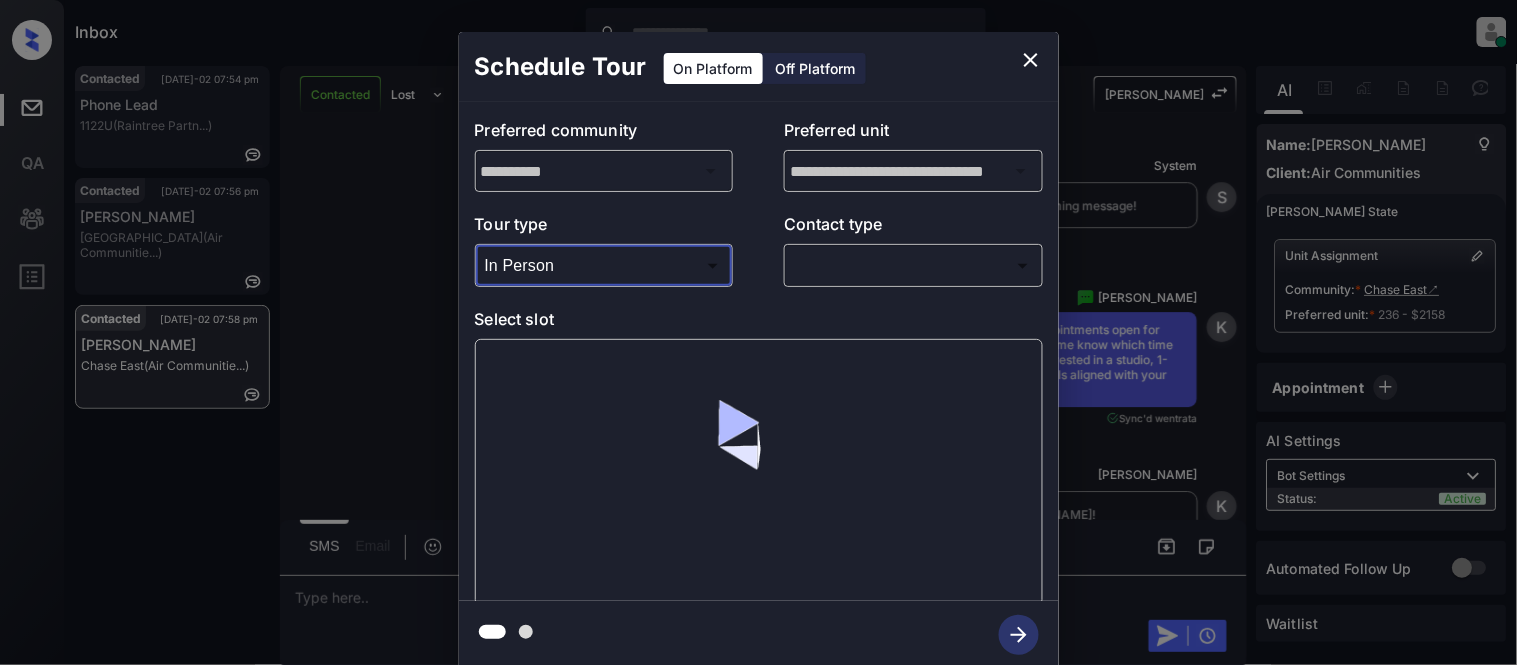 click on "Tour type In Person ******** ​ Contact type ​ ​" at bounding box center [759, 249] 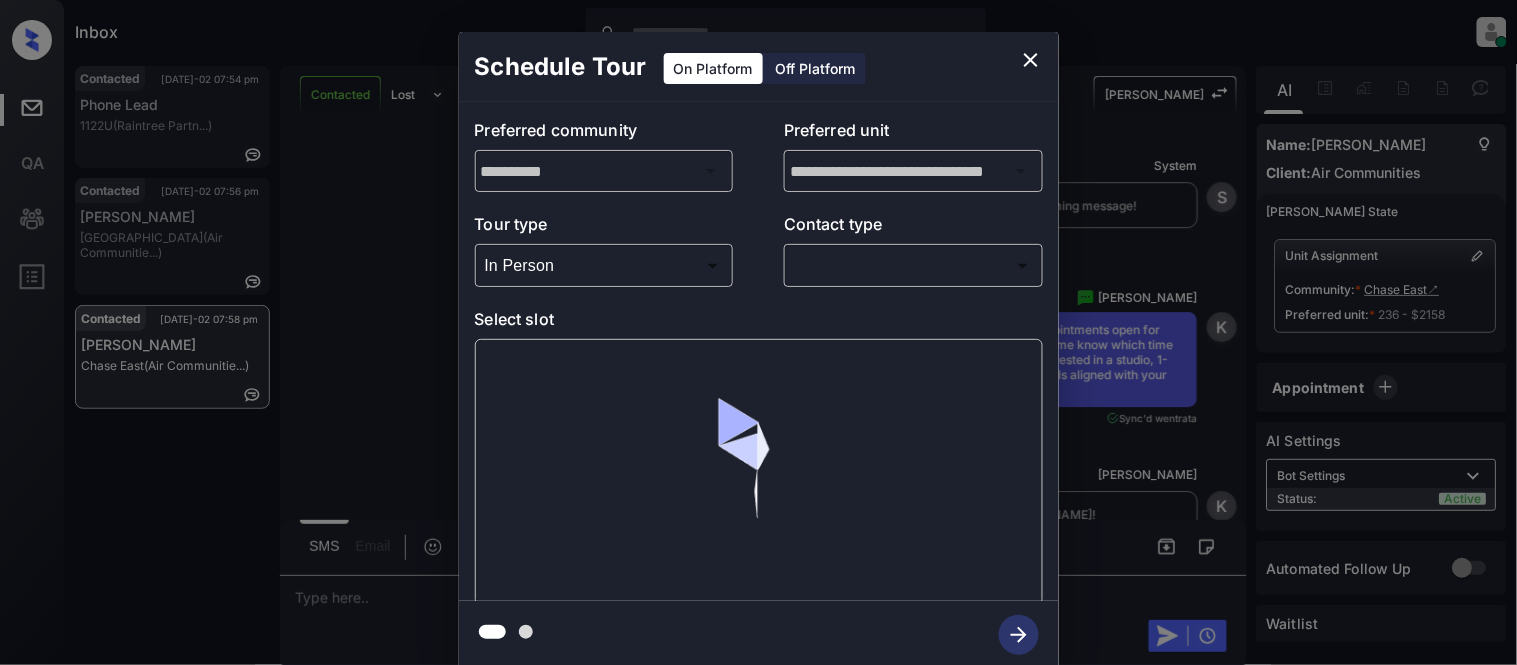 click on "Inbox Kristina Cataag Online Set yourself   offline Set yourself   on break Profile Switch to  light  mode Sign out Contacted Jul-02 07:54 pm   Phone Lead 1122U  (Raintree Partn...) Contacted Jul-02 07:56 pm   Ahmiyiah H Mariners Cove  (Air Communitie...) Contacted Jul-02 07:58 pm   Zohal Amini Chase East  (Air Communitie...) Contacted Lost Lead Sentiment: Angry Upon sliding the acknowledgement:  Lead will move to lost stage. * ​ SMS and call option will be set to opt out. AFM will be turned off for the lead. Kelsey New Message Kelsey Notes Note: <a href="https://conversation.getzuma.com/6865edff8818e144e6564301">https://conversation.getzuma.com/6865edff8818e144e6564301</a> - Paste this link into your browser to view Kelsey’s conversation with the prospect Jul 02, 2025 07:42 pm  Sync'd w  entrata K New Message Kelsey Due to the activation of disableLeadTransfer feature flag, Kelsey will no longer transfer ownership of this CRM guest card Jul 02, 2025 07:42 pm K New Message Zuma Jul 02, 2025 07:42 pm Z A A" at bounding box center [758, 332] 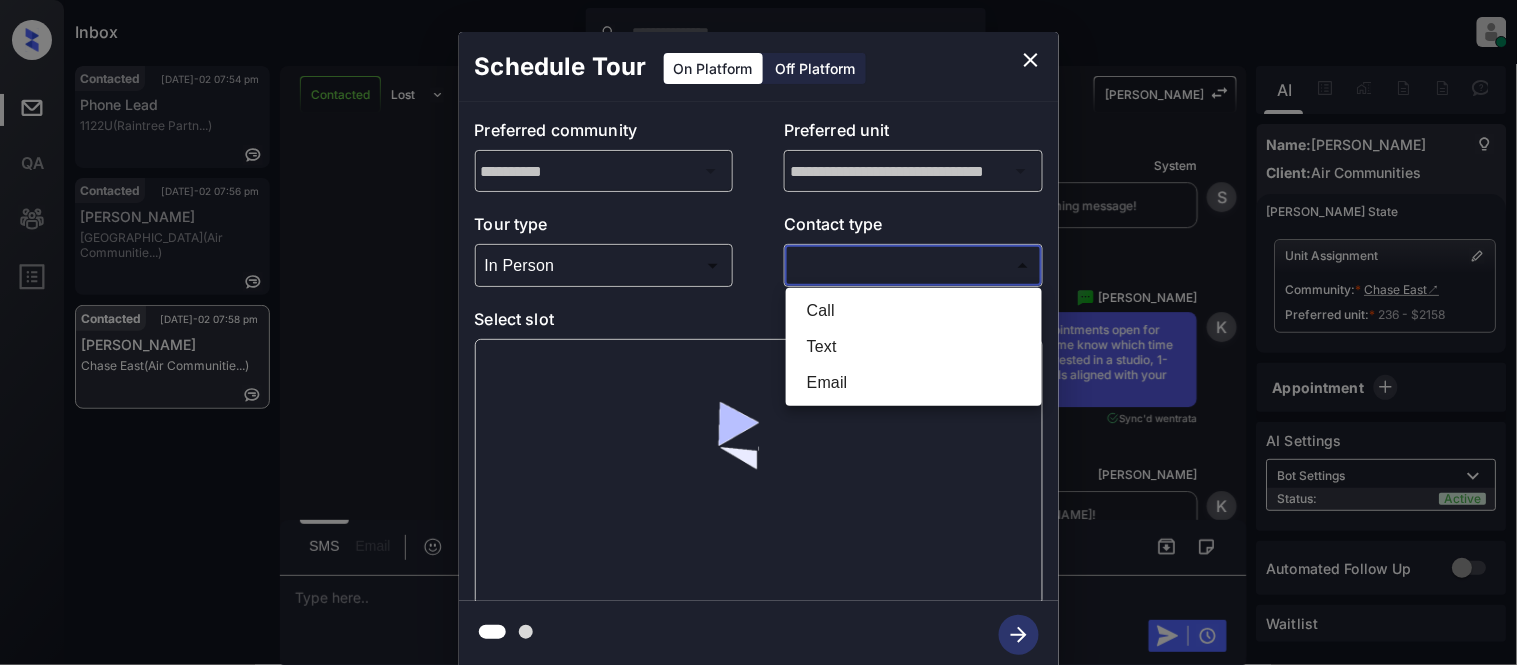 click on "Text" at bounding box center (914, 347) 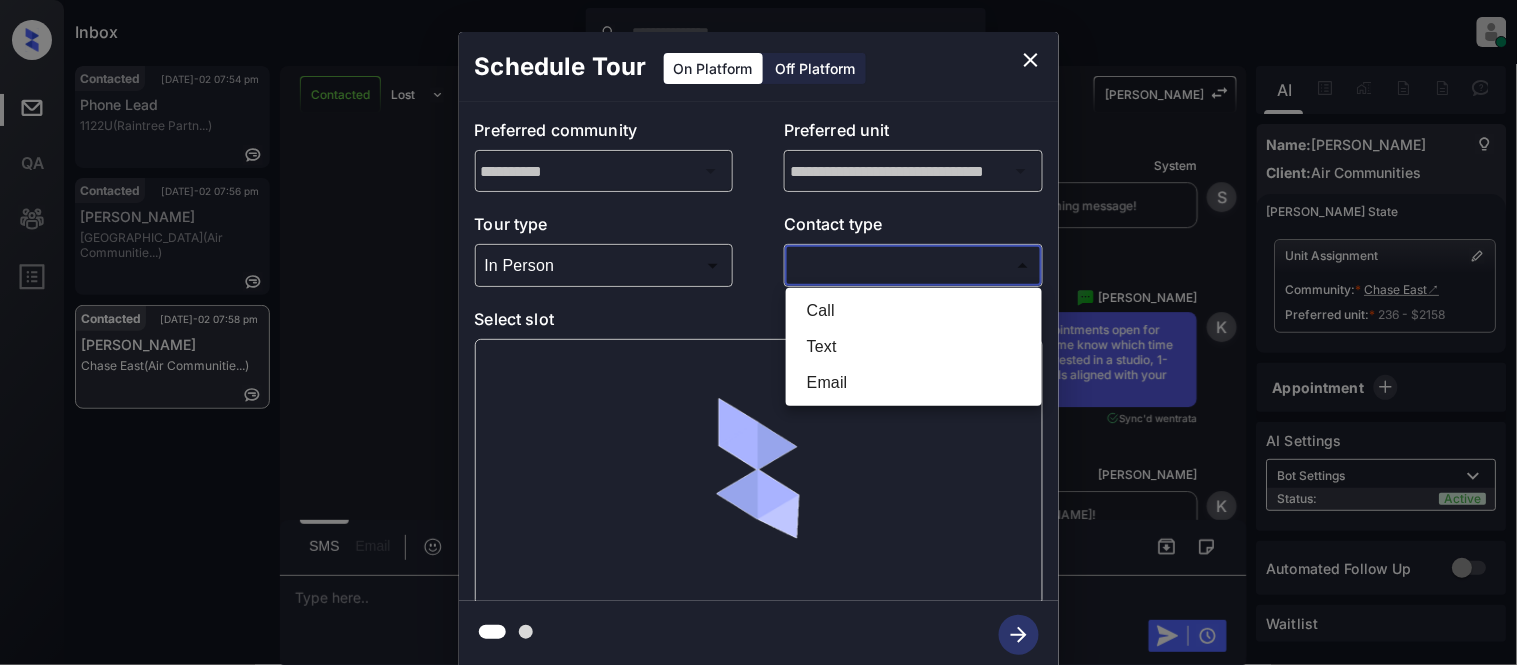 type on "****" 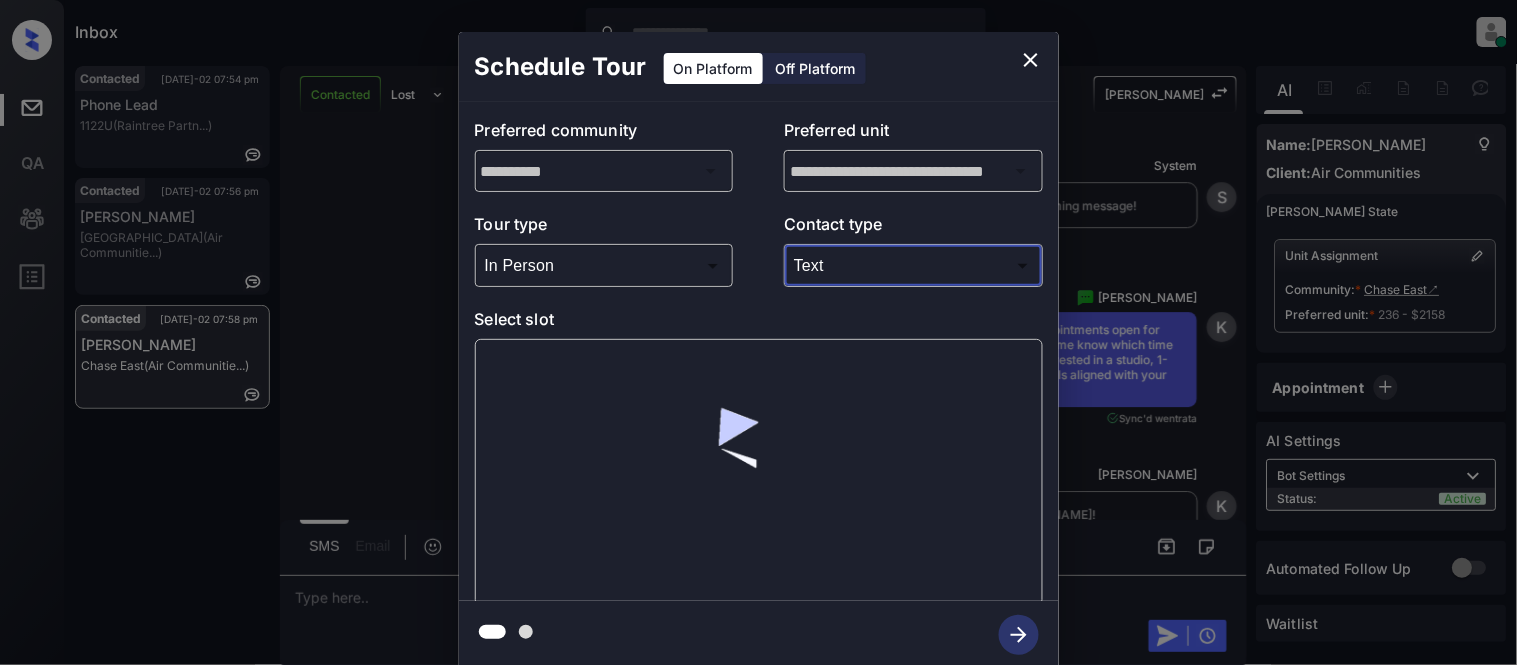 click at bounding box center (759, 472) 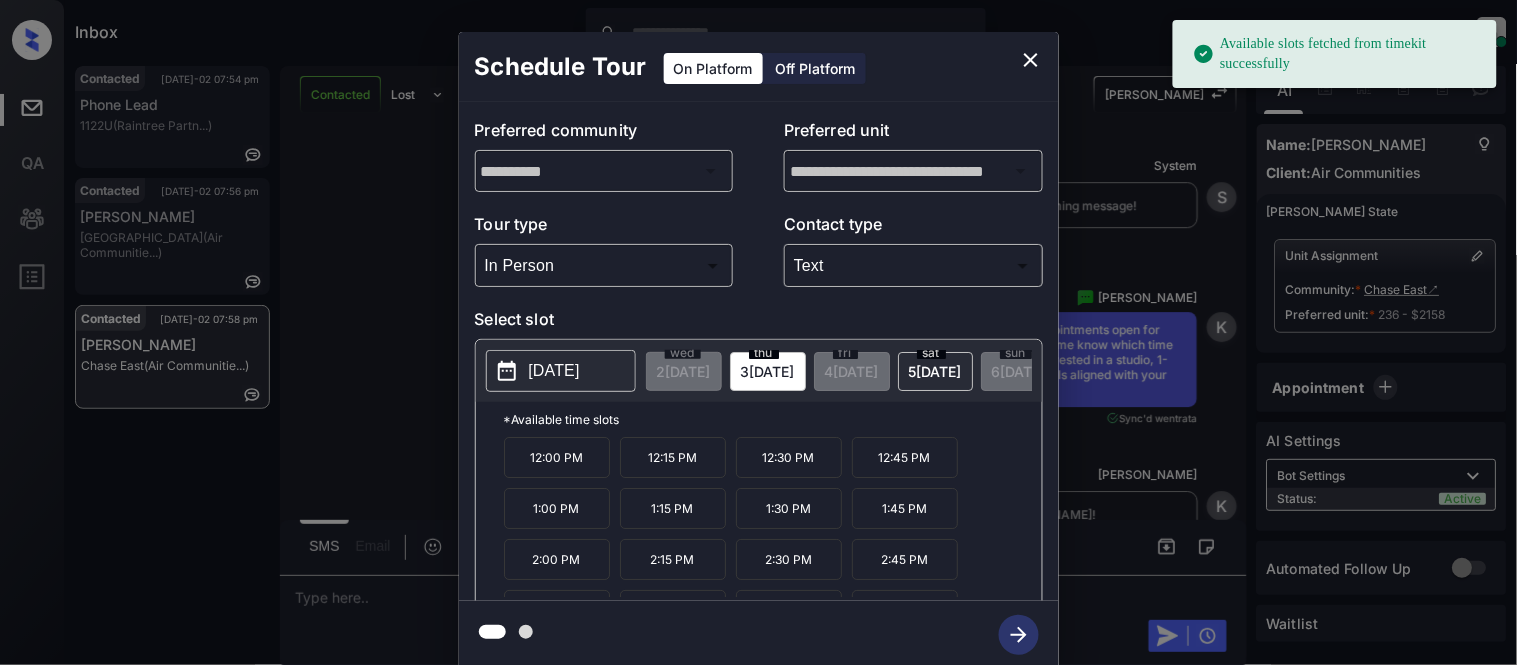 click on "12:00 PM" at bounding box center (557, 457) 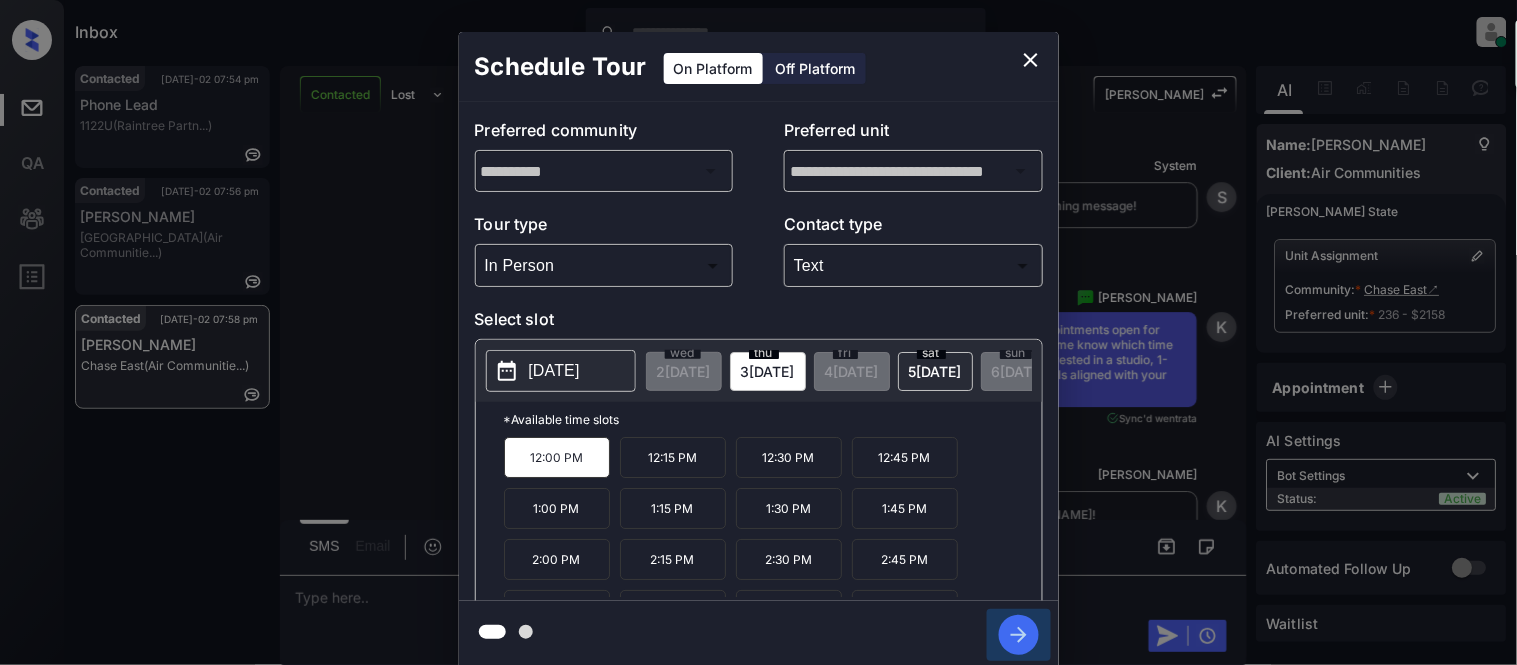 click 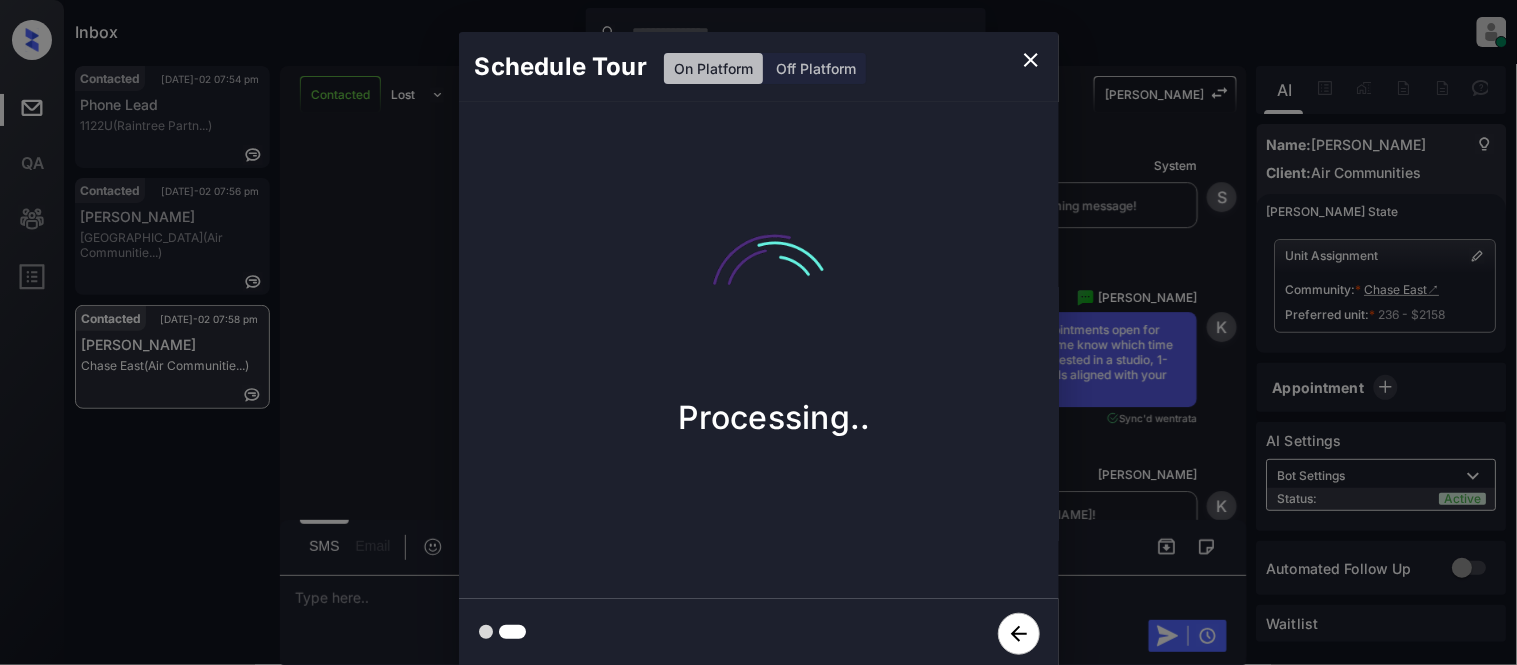 click on "Schedule Tour On Platform Off Platform Processing.." at bounding box center (758, 350) 